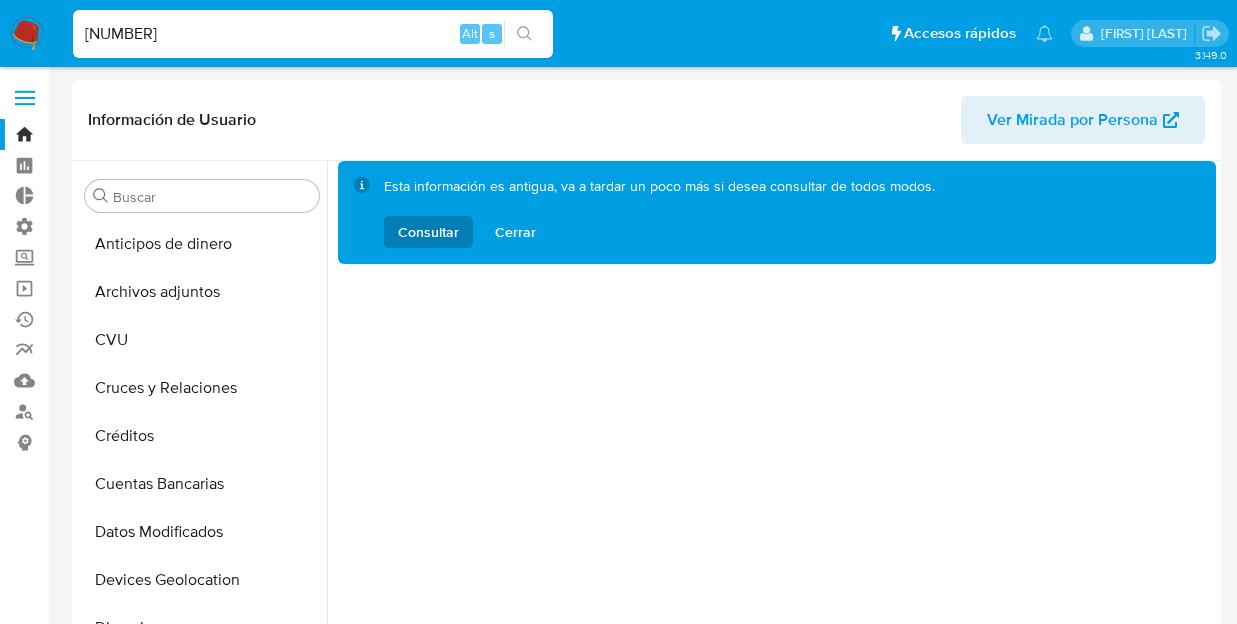 select on "10" 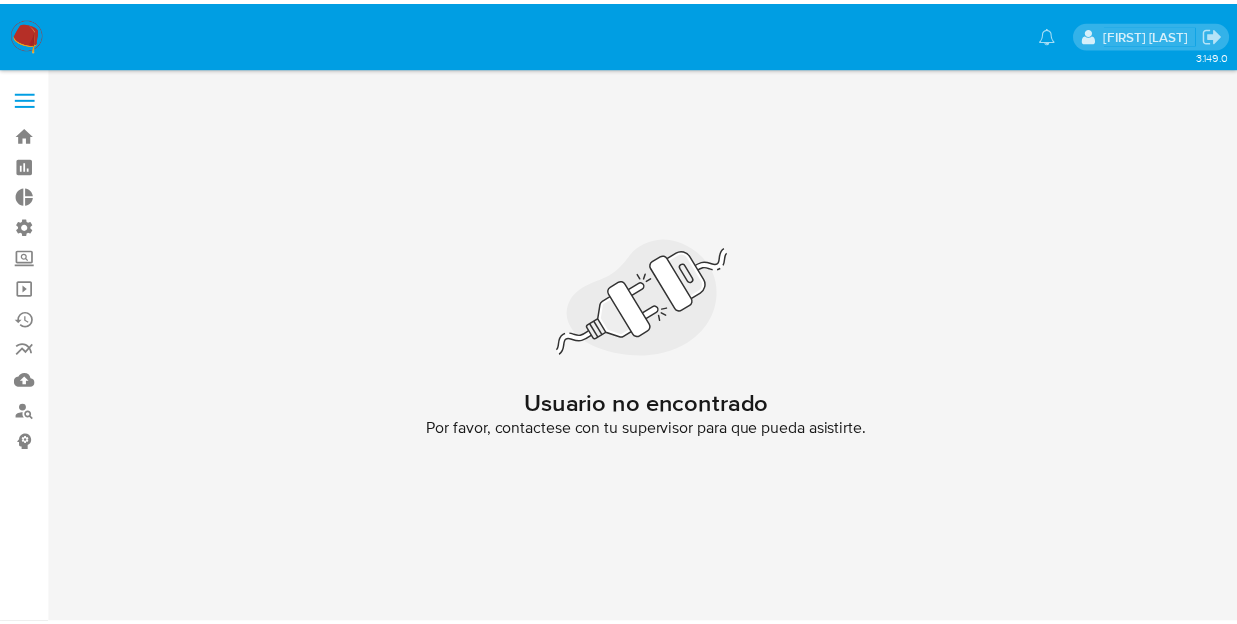 scroll, scrollTop: 0, scrollLeft: 0, axis: both 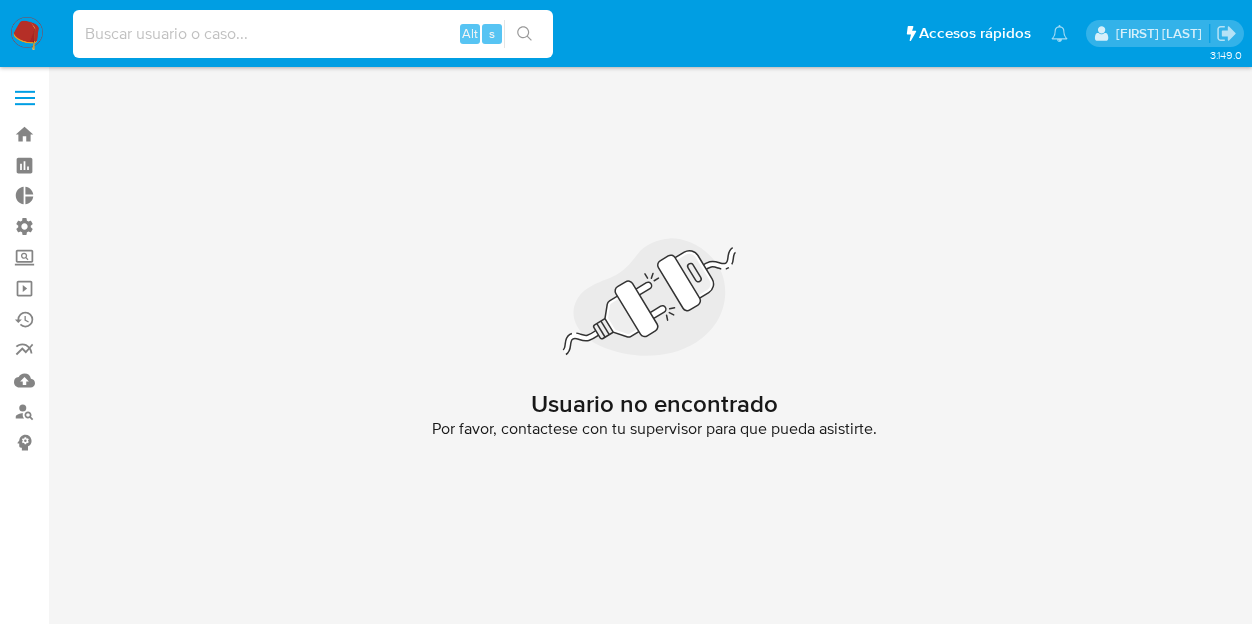 click at bounding box center (313, 34) 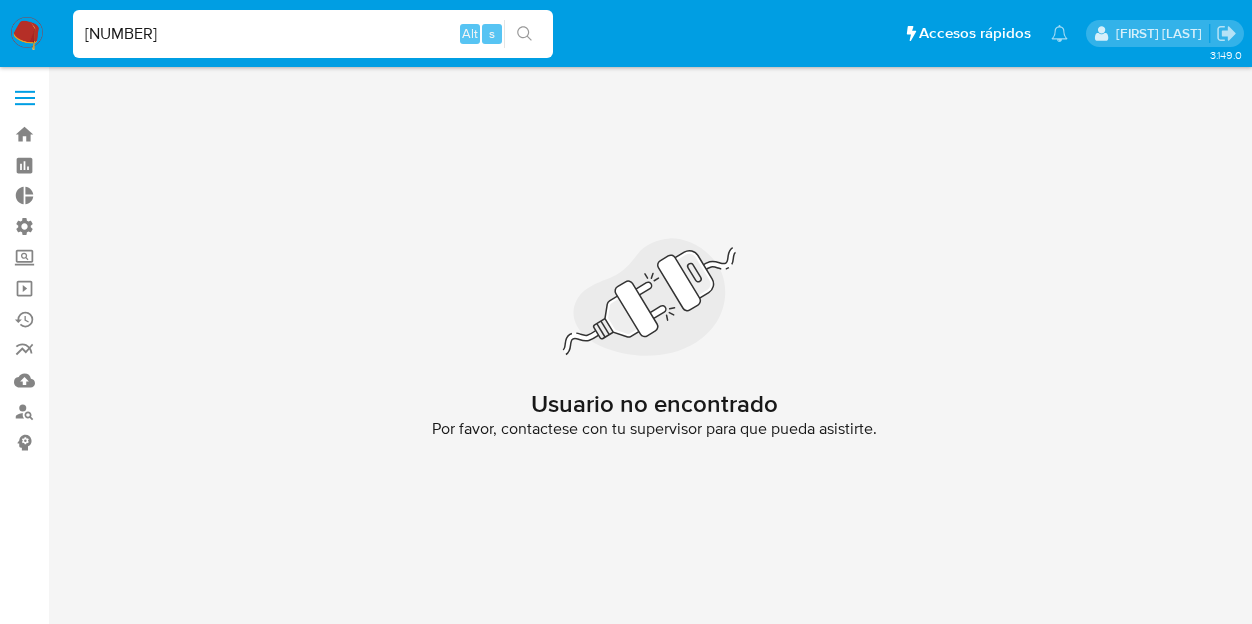 type on "[NUMBER]" 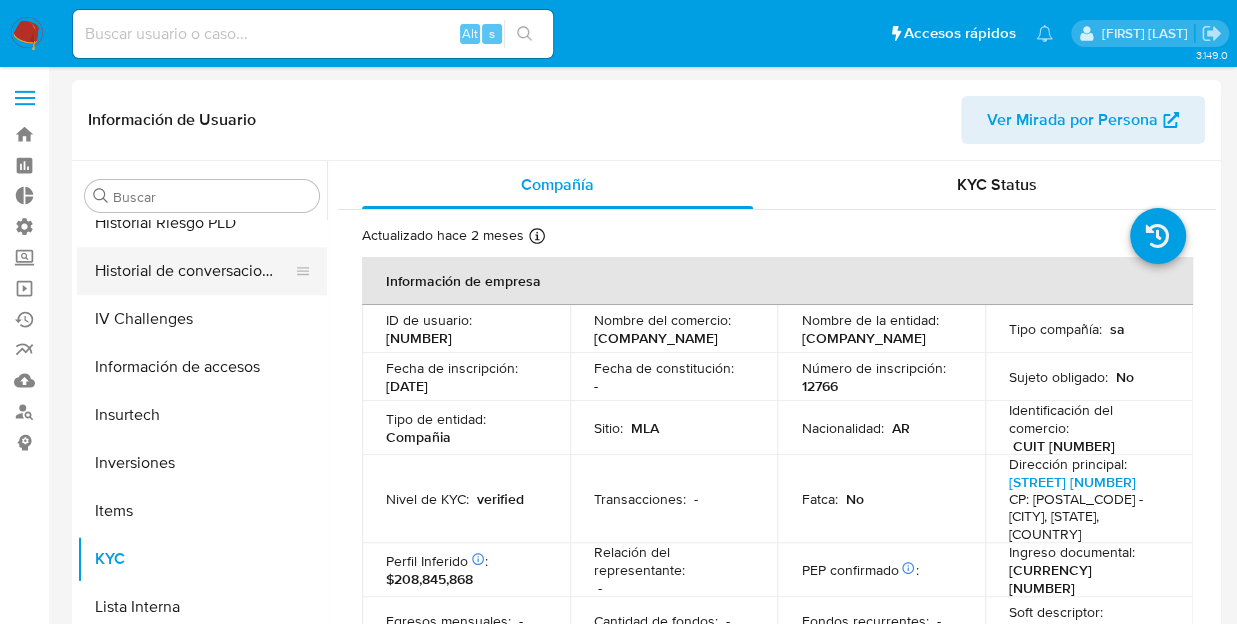 scroll, scrollTop: 593, scrollLeft: 0, axis: vertical 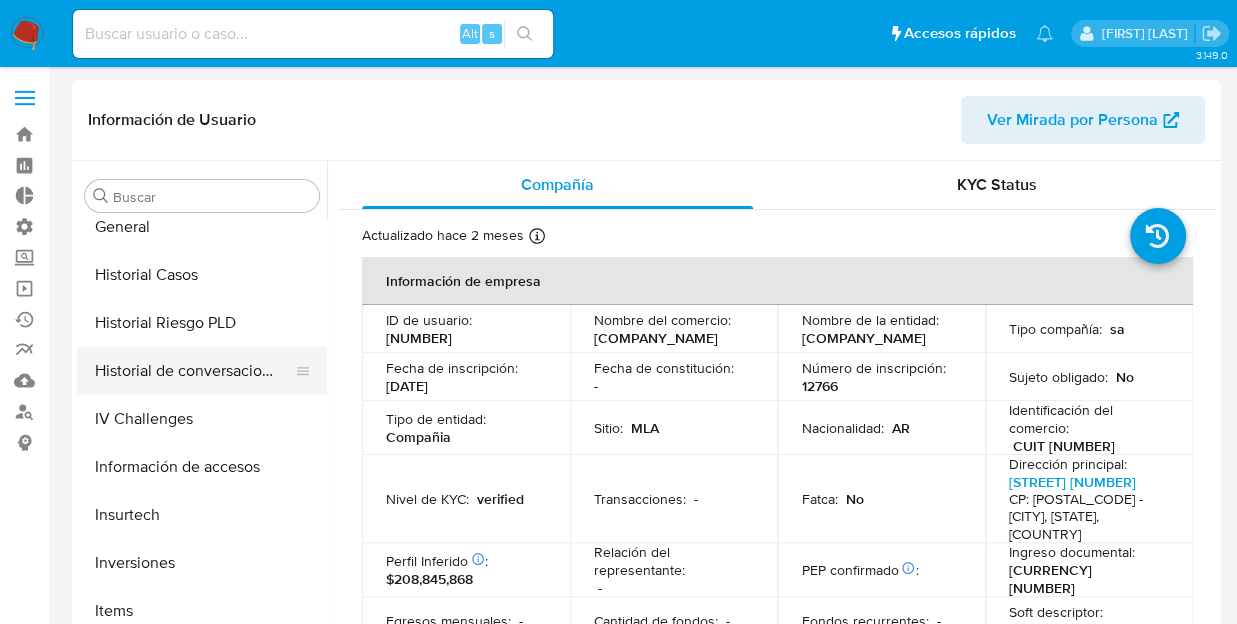 select on "10" 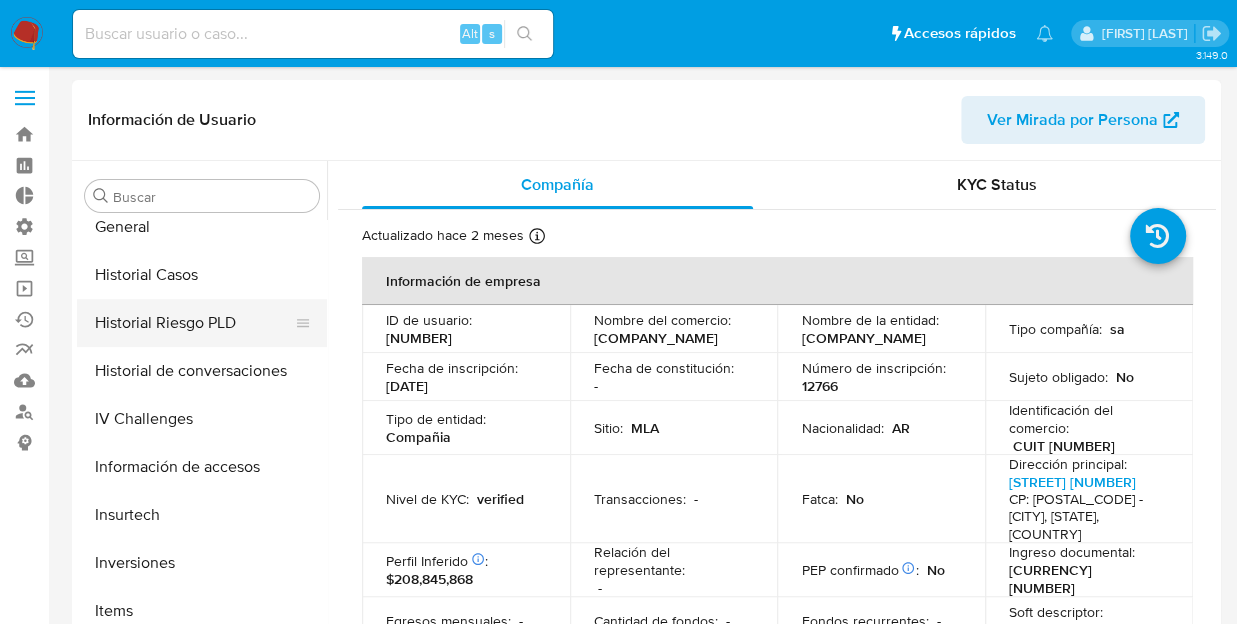 click on "Historial Riesgo PLD" at bounding box center [194, 323] 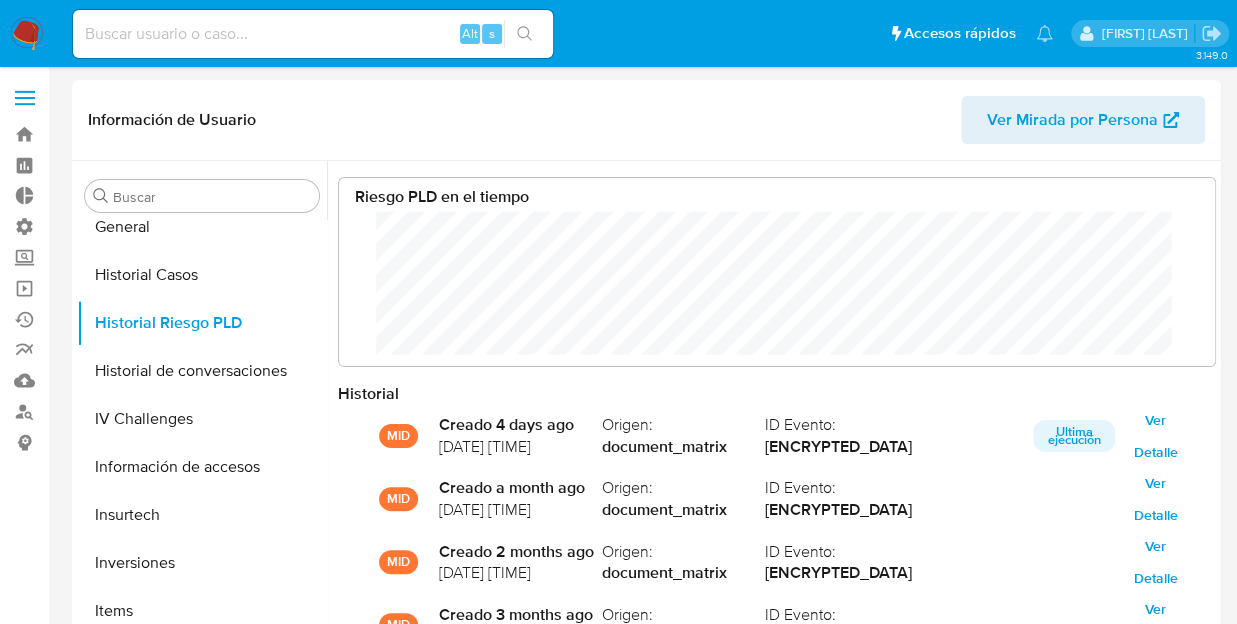 scroll, scrollTop: 999850, scrollLeft: 999163, axis: both 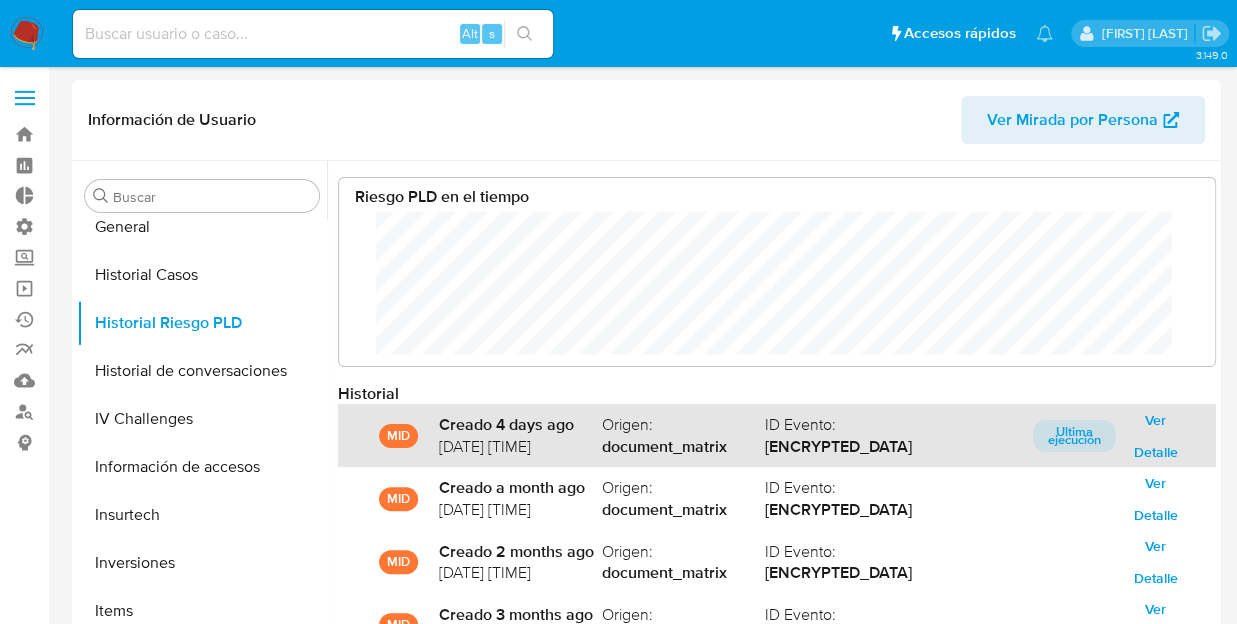 click on "Ver Detalle" at bounding box center (1155, 436) 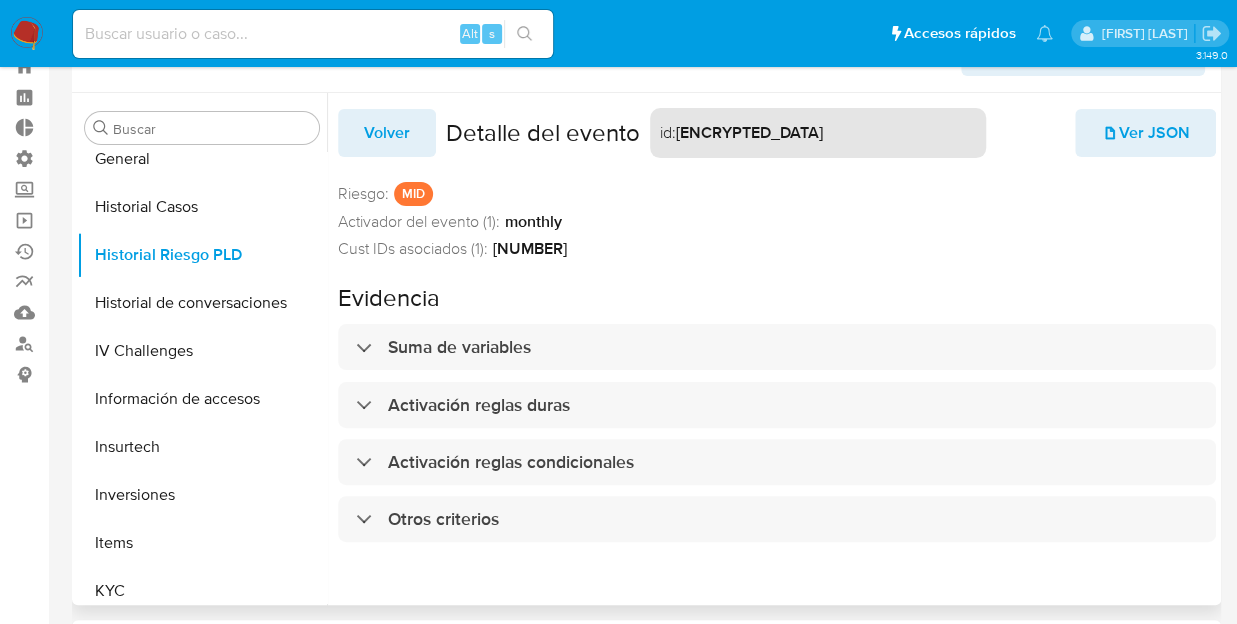 scroll, scrollTop: 100, scrollLeft: 0, axis: vertical 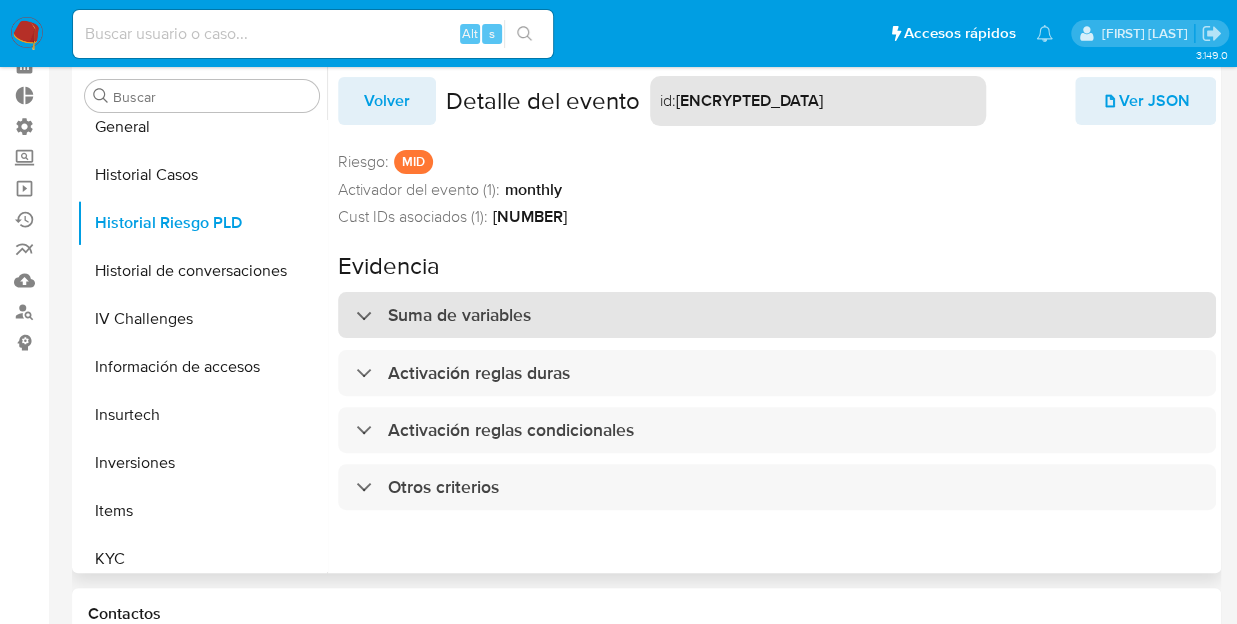 click on "Suma de variables" at bounding box center [443, 315] 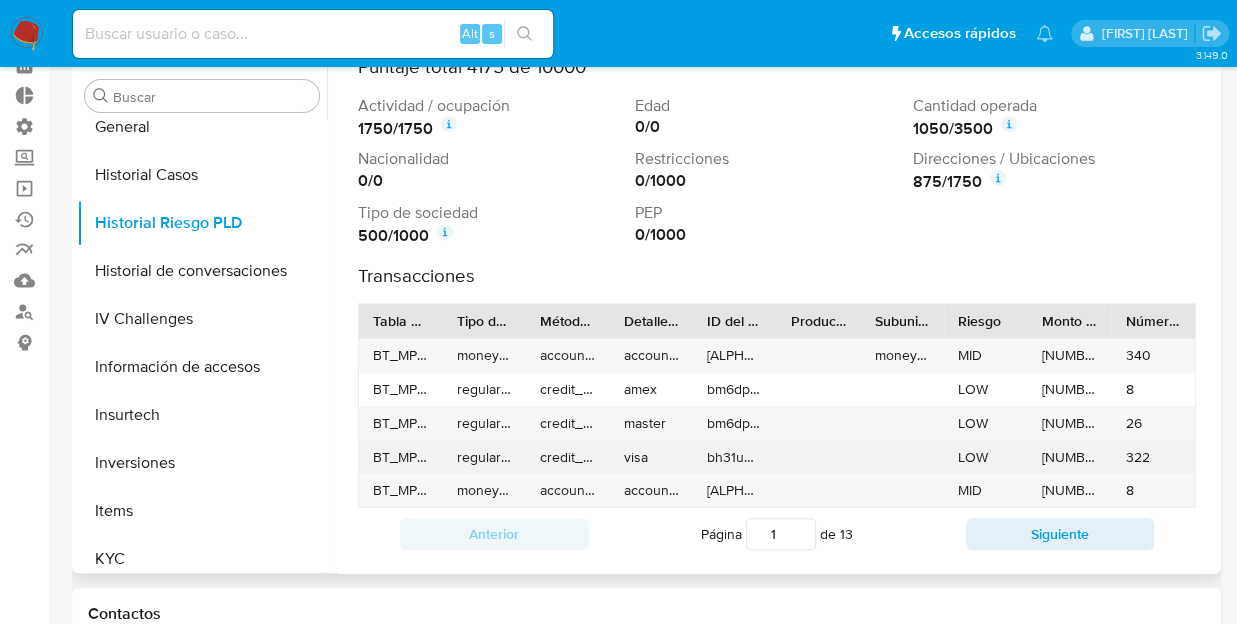 scroll, scrollTop: 400, scrollLeft: 0, axis: vertical 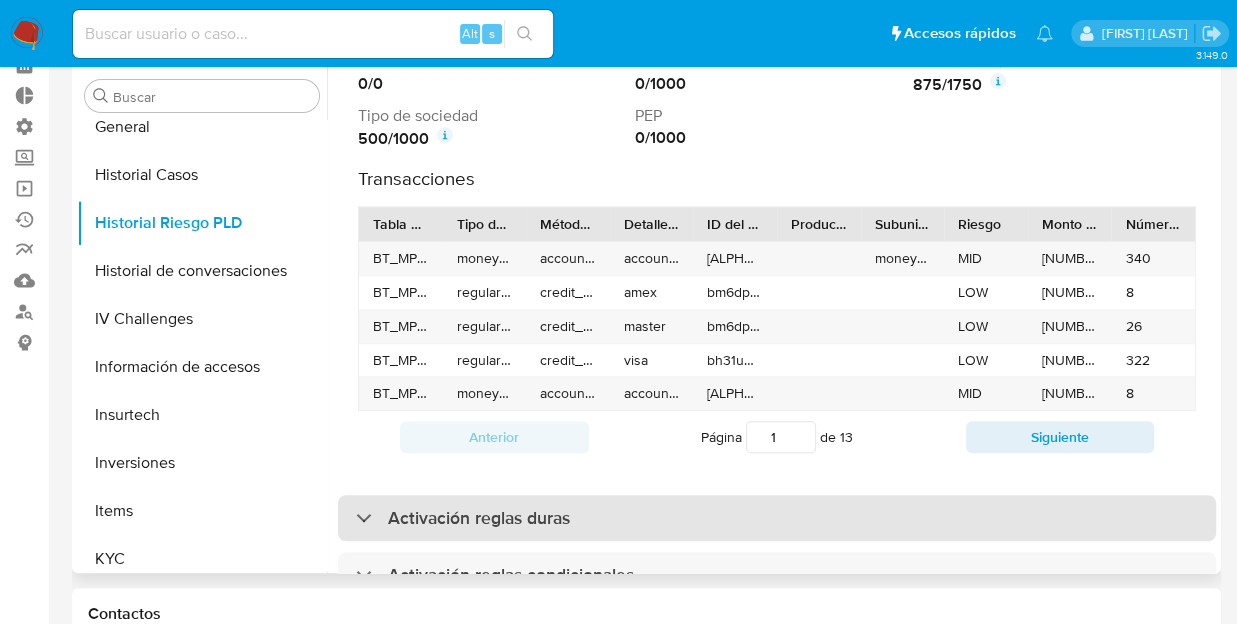 click on "Activación reglas duras" at bounding box center (463, 518) 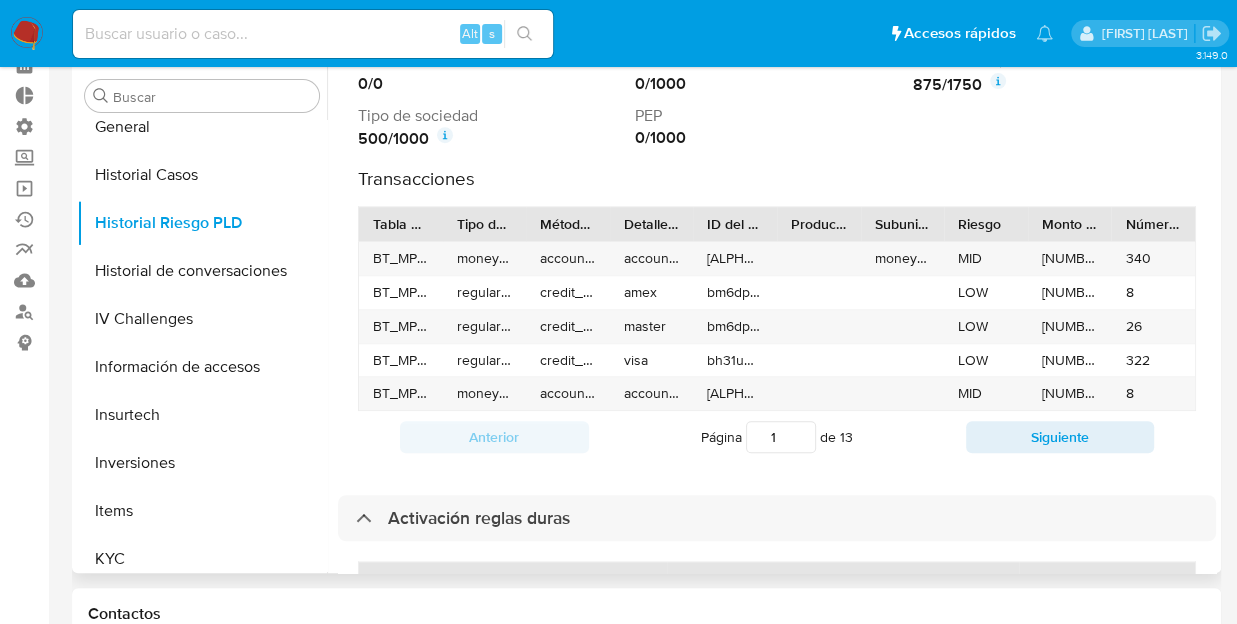 scroll, scrollTop: 740, scrollLeft: 0, axis: vertical 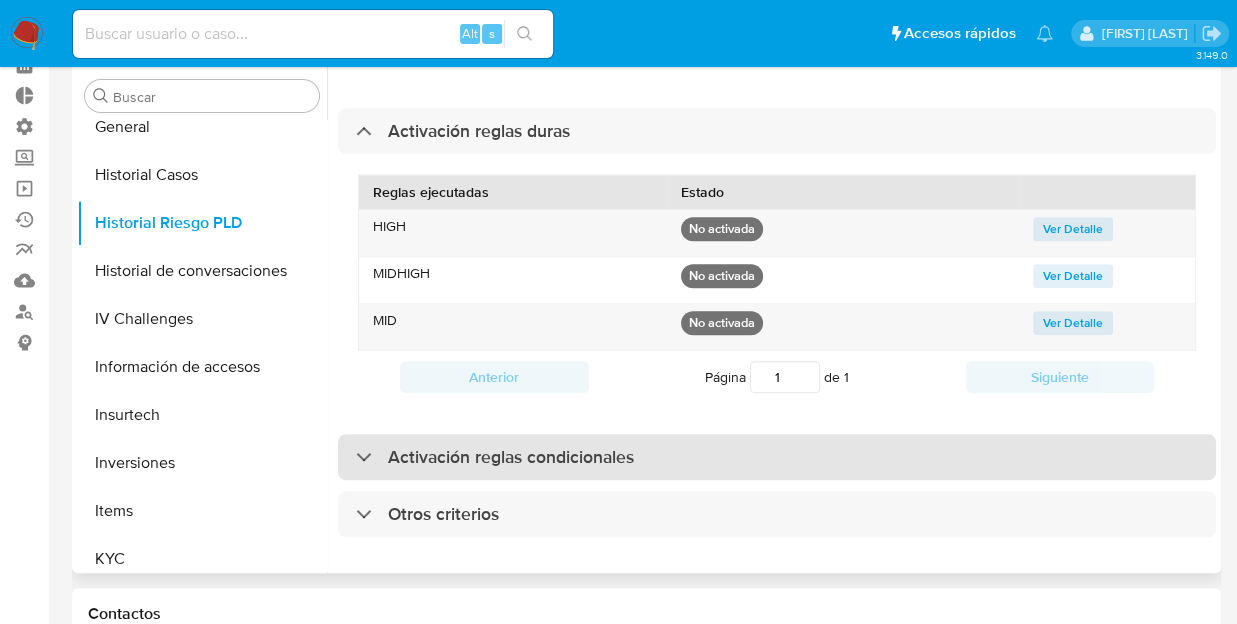 click on "Activación reglas condicionales" at bounding box center (495, 457) 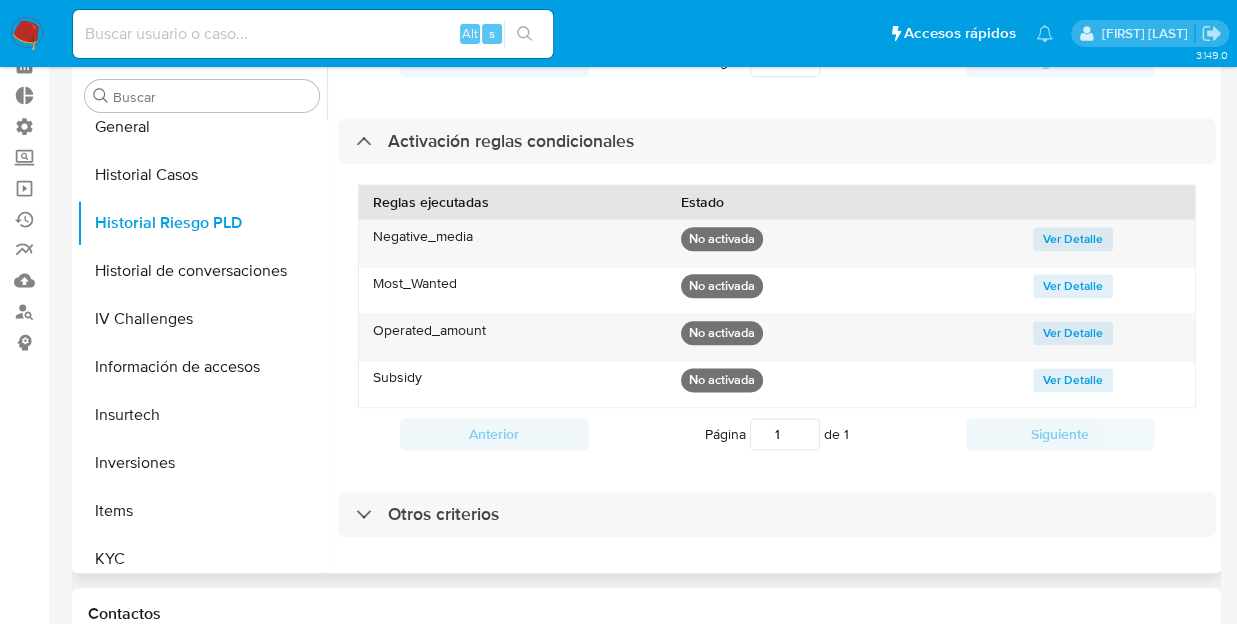scroll, scrollTop: 1054, scrollLeft: 0, axis: vertical 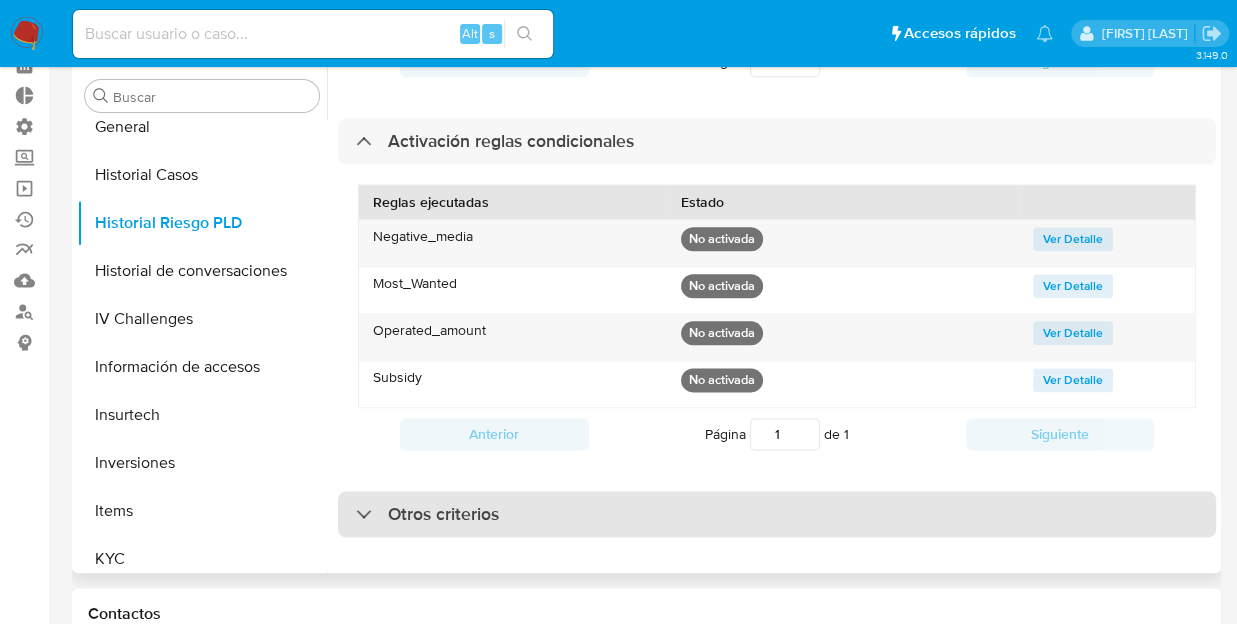 click on "Otros criterios" at bounding box center (427, 514) 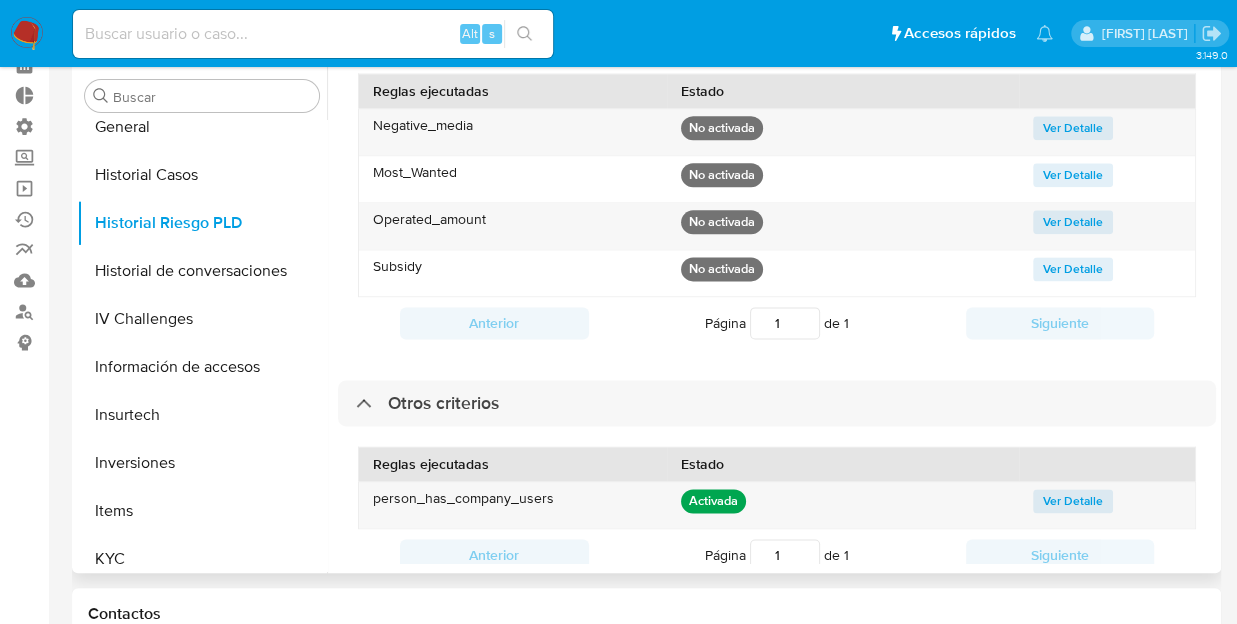 scroll, scrollTop: 1228, scrollLeft: 0, axis: vertical 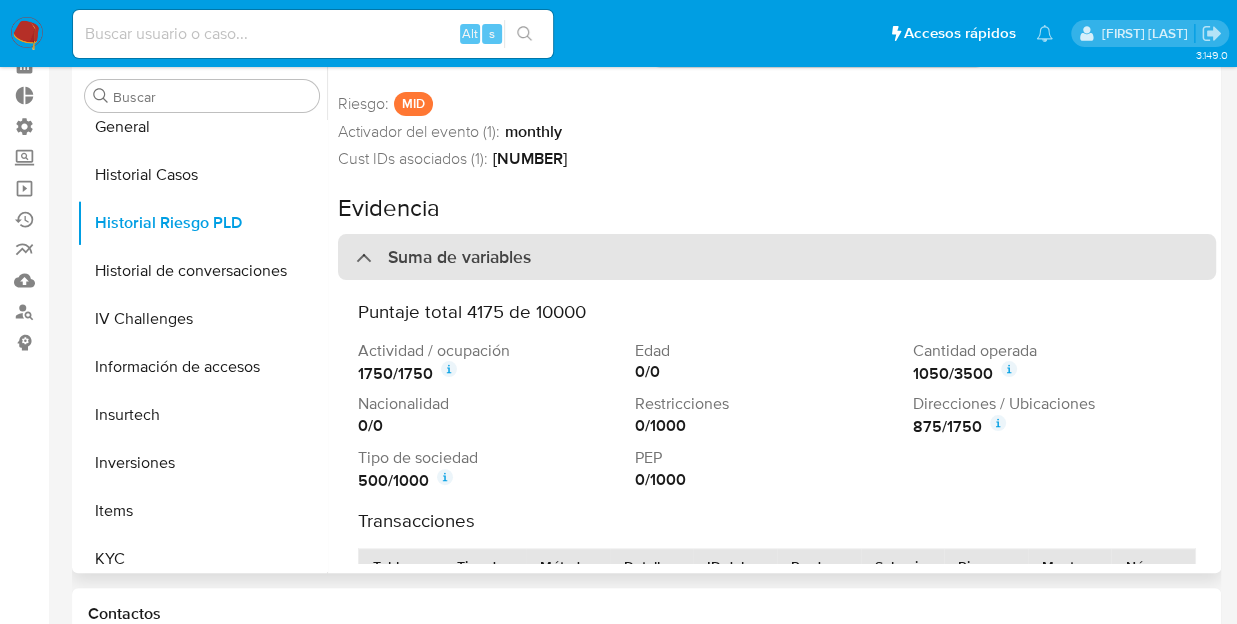 click on "Suma de variables" at bounding box center (443, 257) 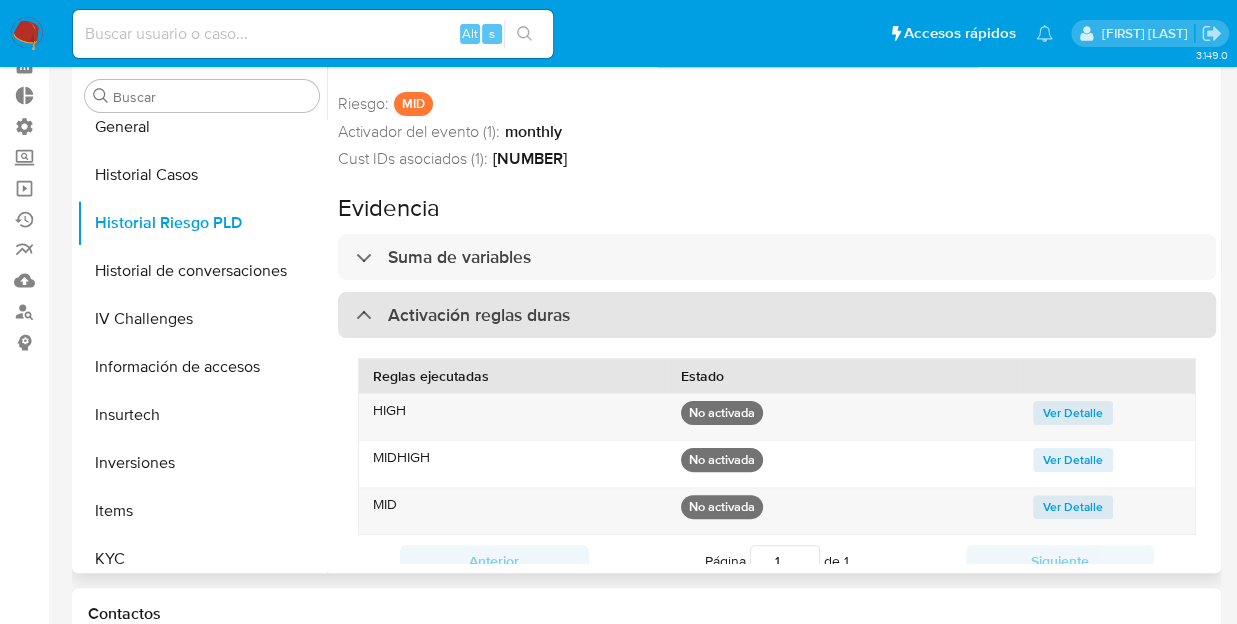 click at bounding box center [356, 314] 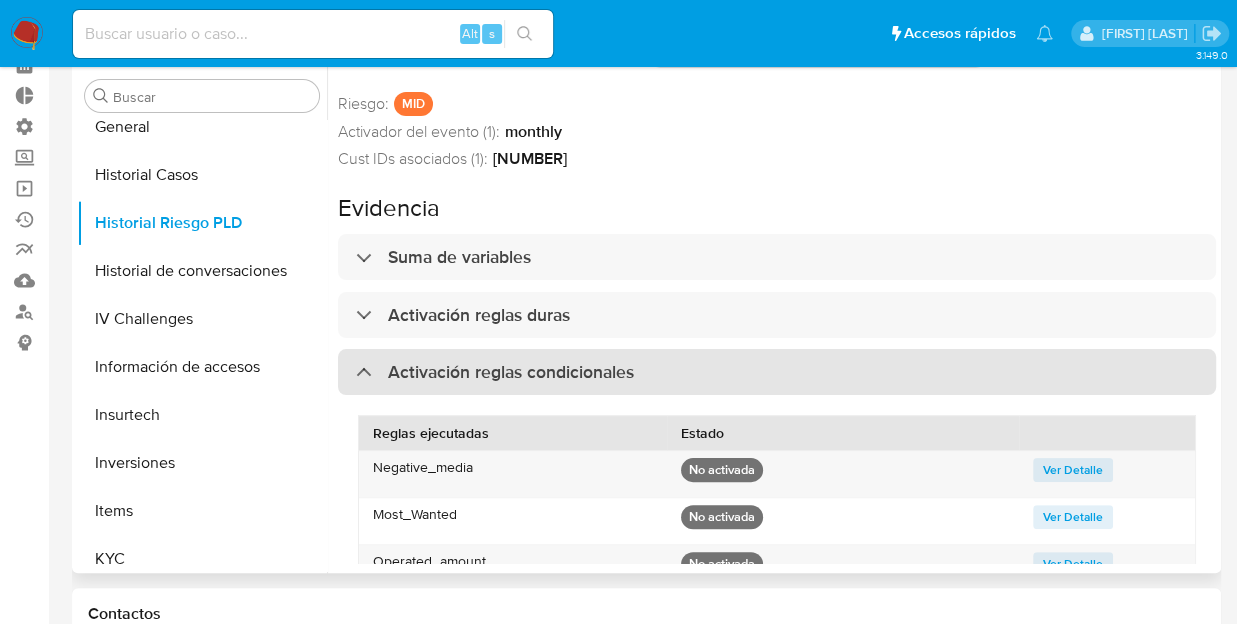 click on "Activación reglas condicionales" at bounding box center [495, 372] 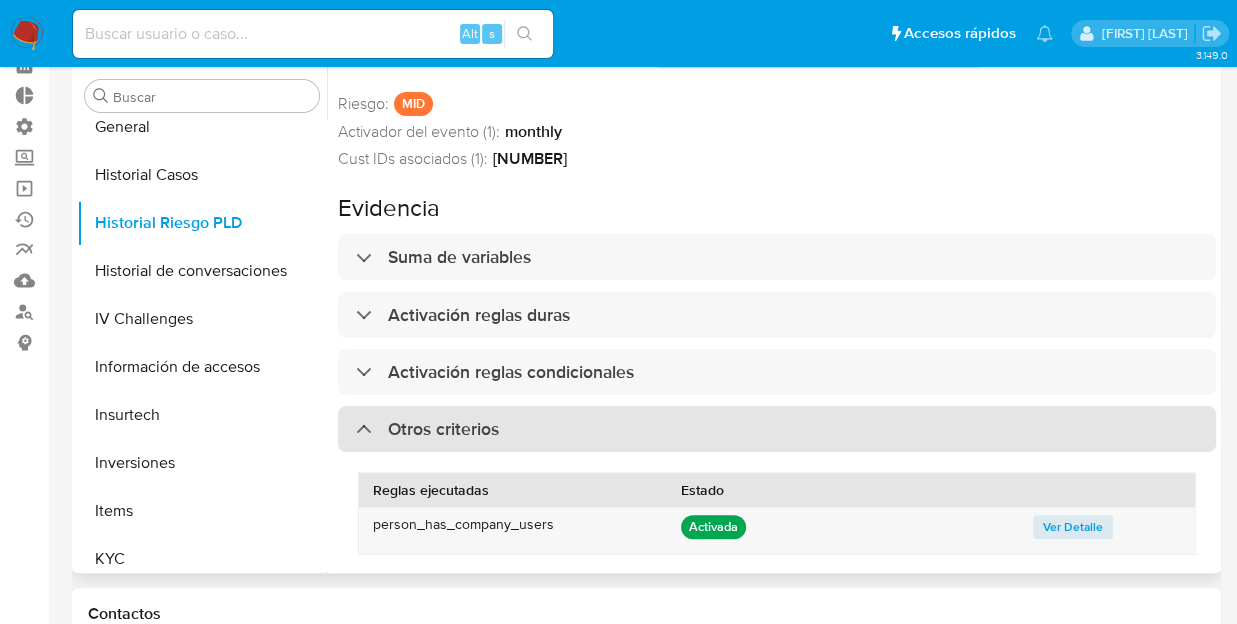 click on "Otros criterios" at bounding box center [427, 429] 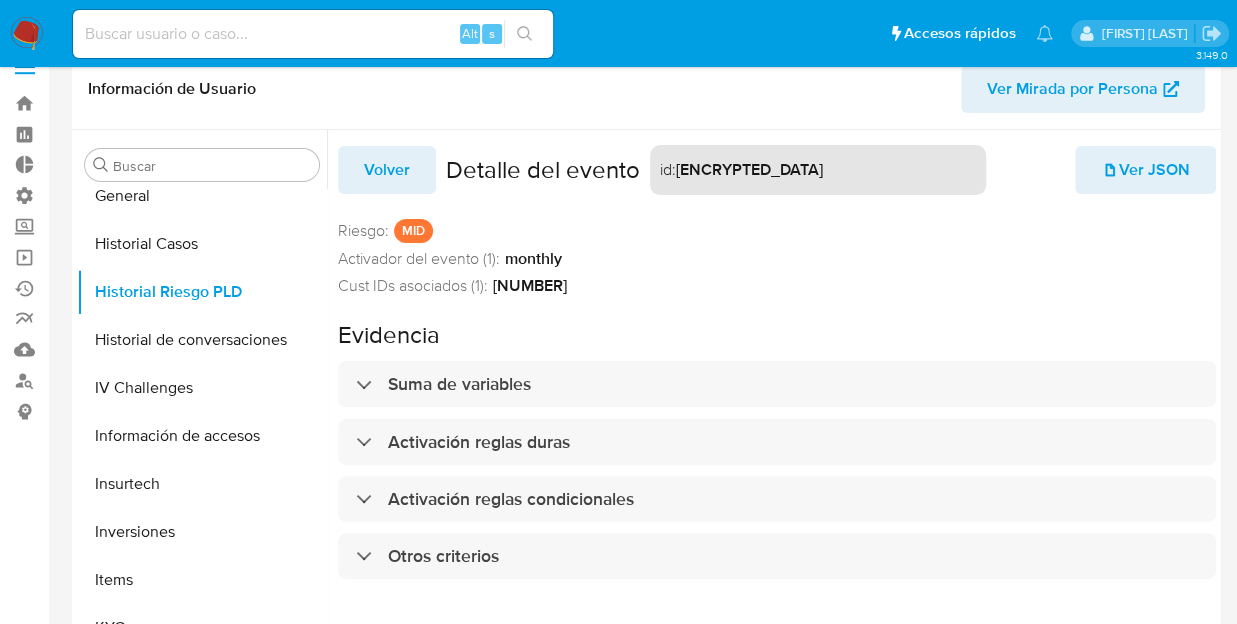 scroll, scrollTop: 0, scrollLeft: 0, axis: both 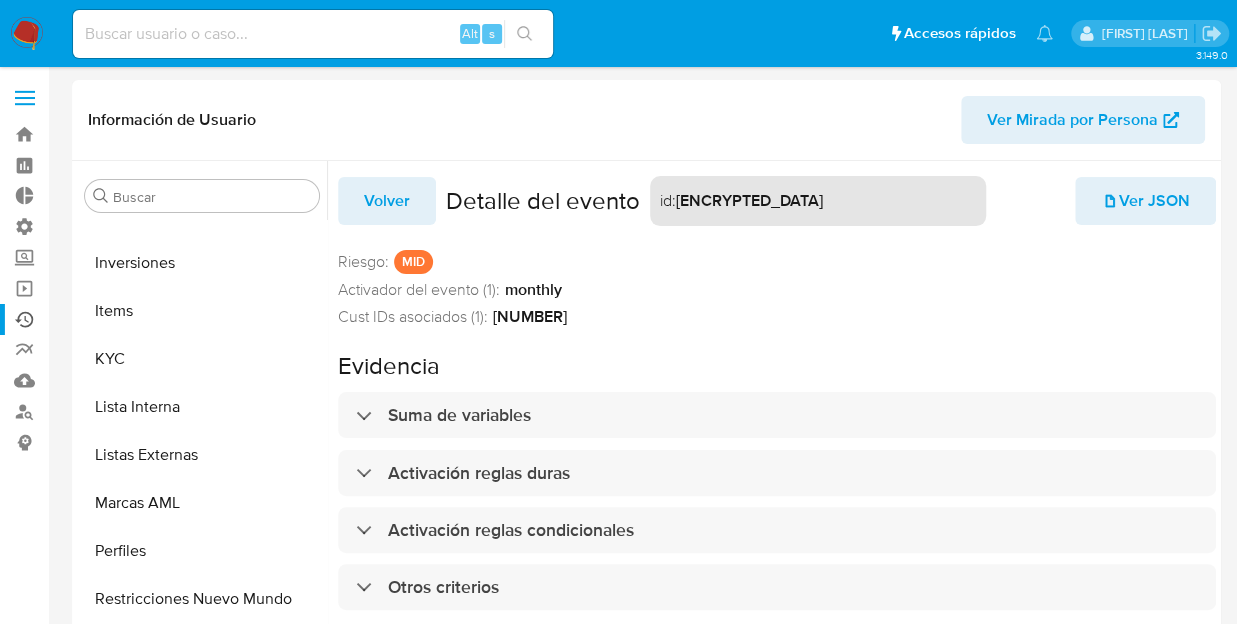 click on "Ejecuciones automáticas" at bounding box center (119, 319) 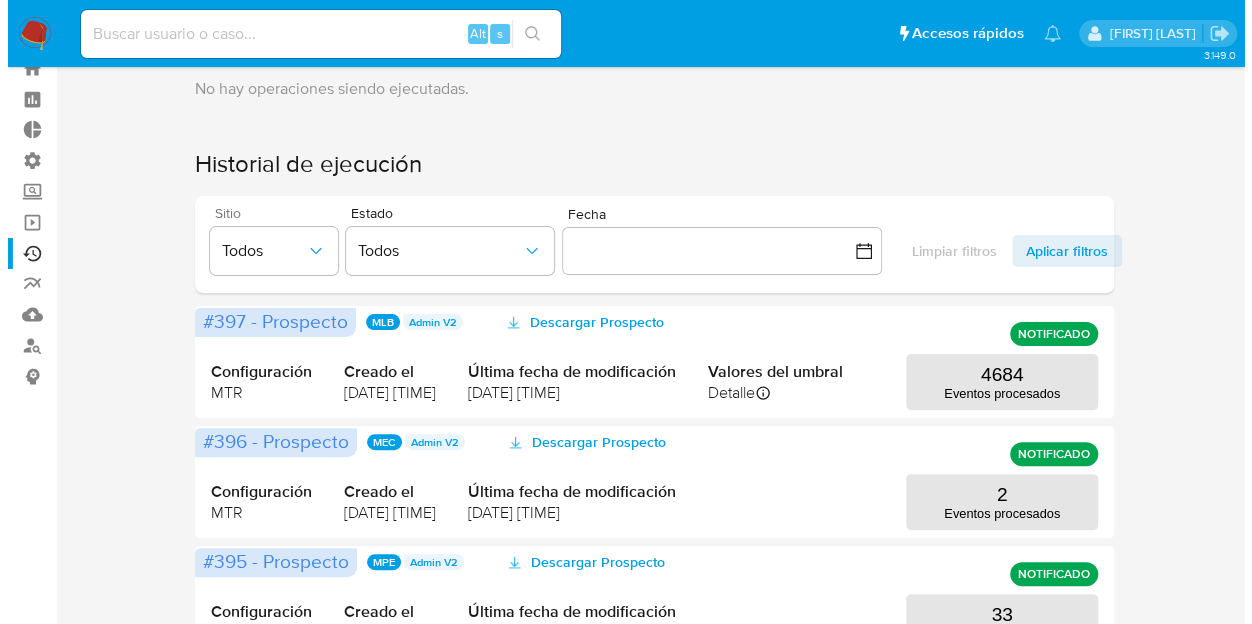 scroll, scrollTop: 0, scrollLeft: 0, axis: both 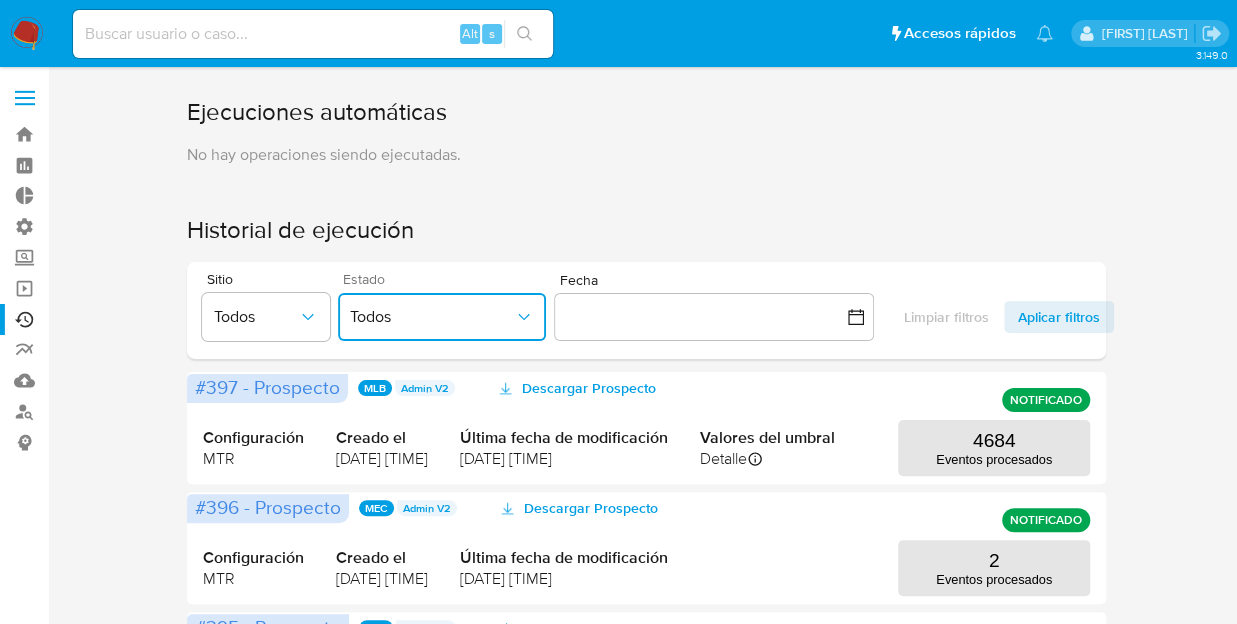 click on "Todos" at bounding box center (432, 317) 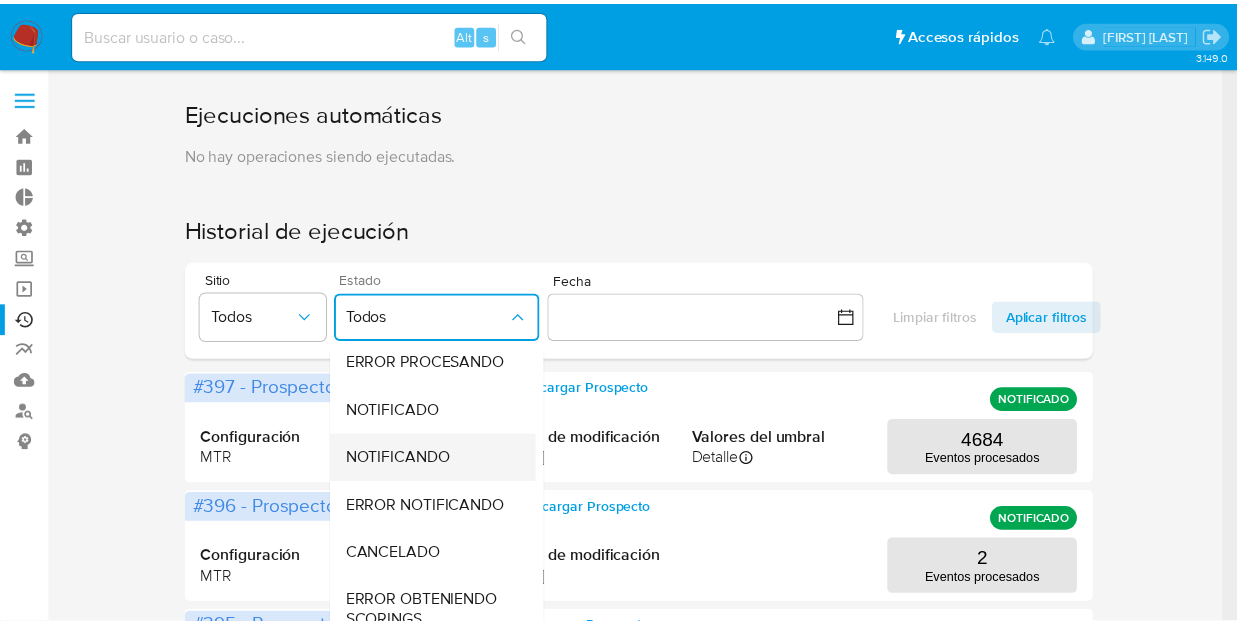 scroll, scrollTop: 215, scrollLeft: 0, axis: vertical 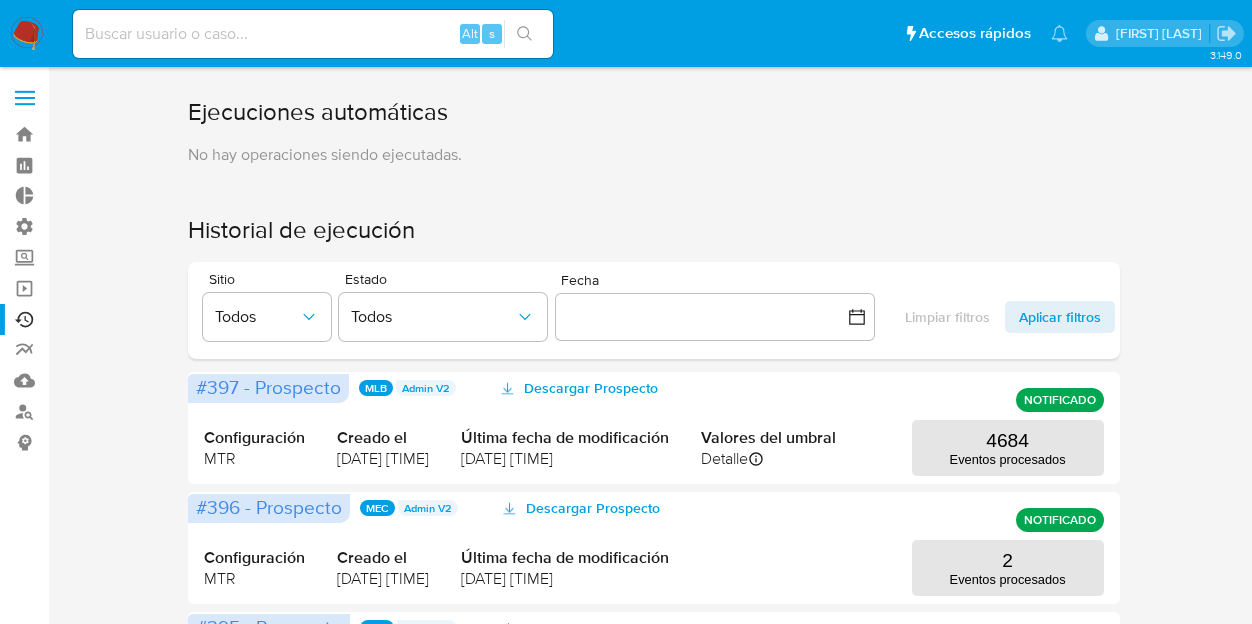 drag, startPoint x: 764, startPoint y: 116, endPoint x: 860, endPoint y: 193, distance: 123.065025 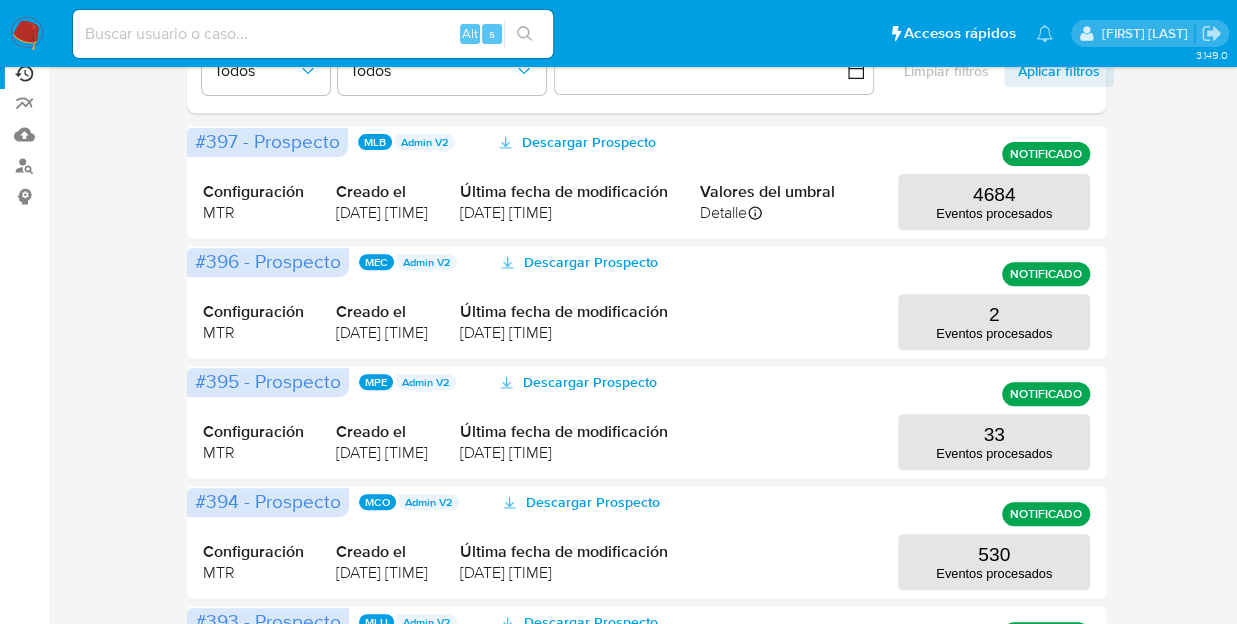 scroll, scrollTop: 0, scrollLeft: 0, axis: both 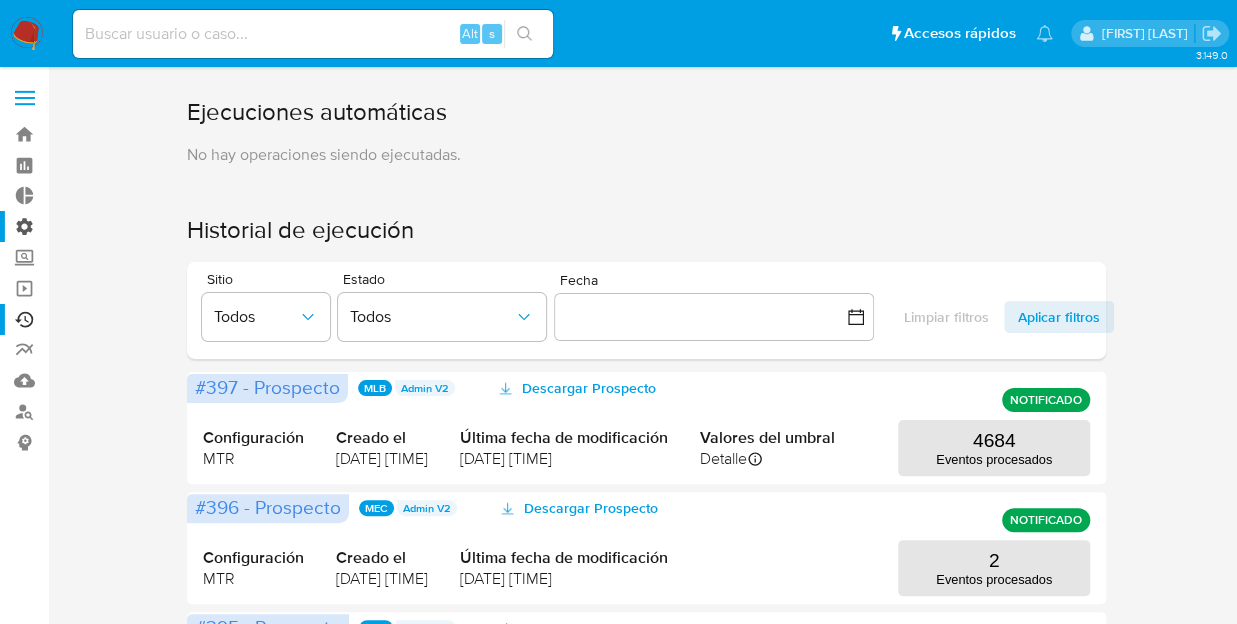click on "Administración" at bounding box center [119, 226] 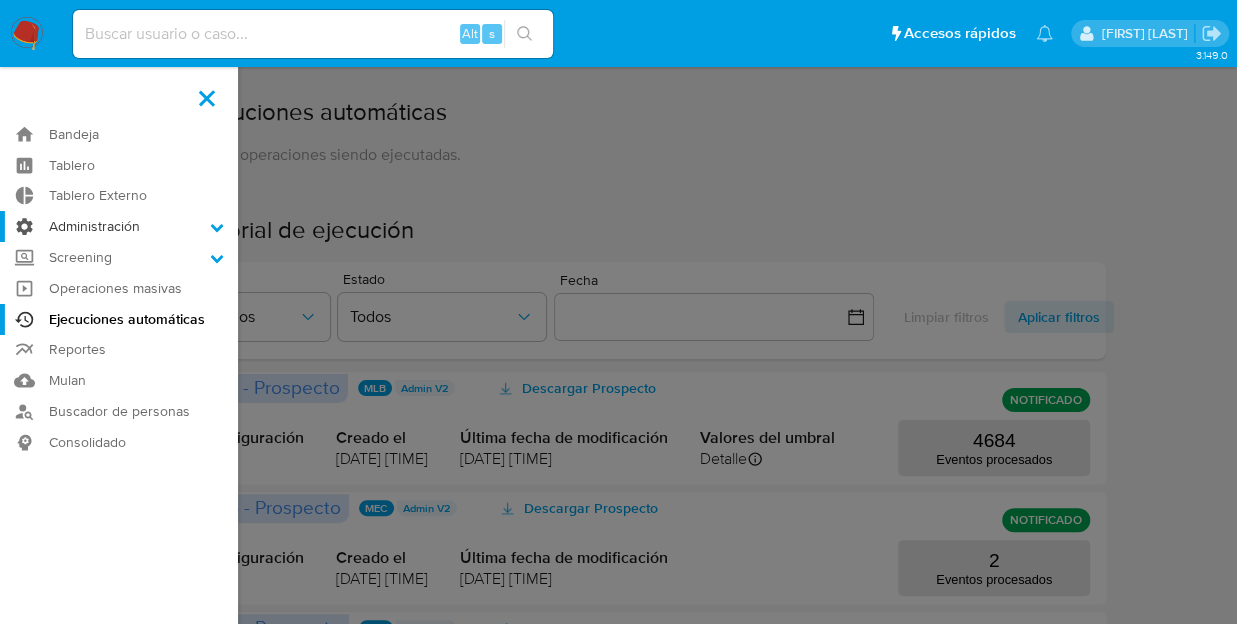 click on "Administración" at bounding box center [0, 0] 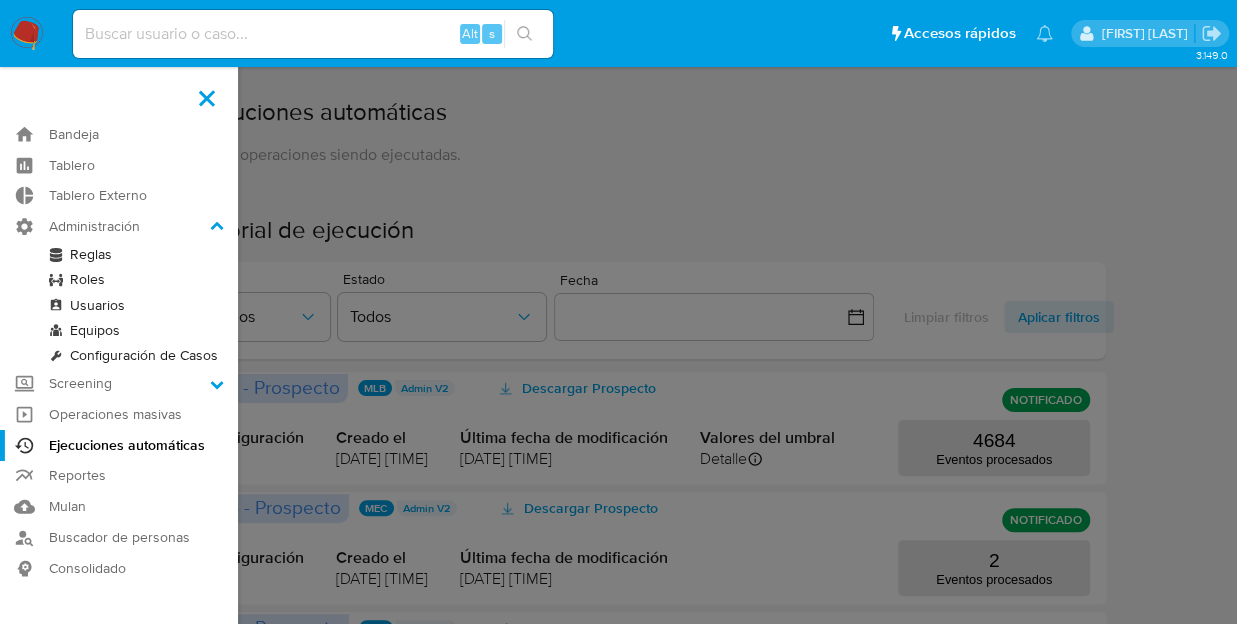 click on "Reglas" at bounding box center (119, 254) 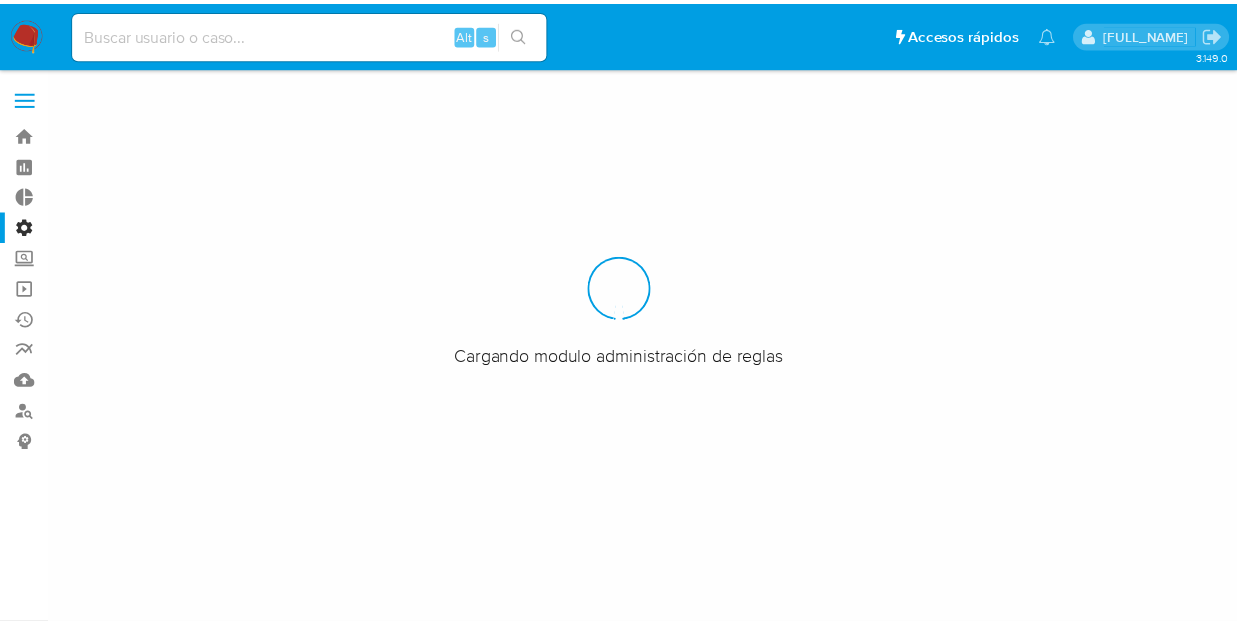 scroll, scrollTop: 0, scrollLeft: 0, axis: both 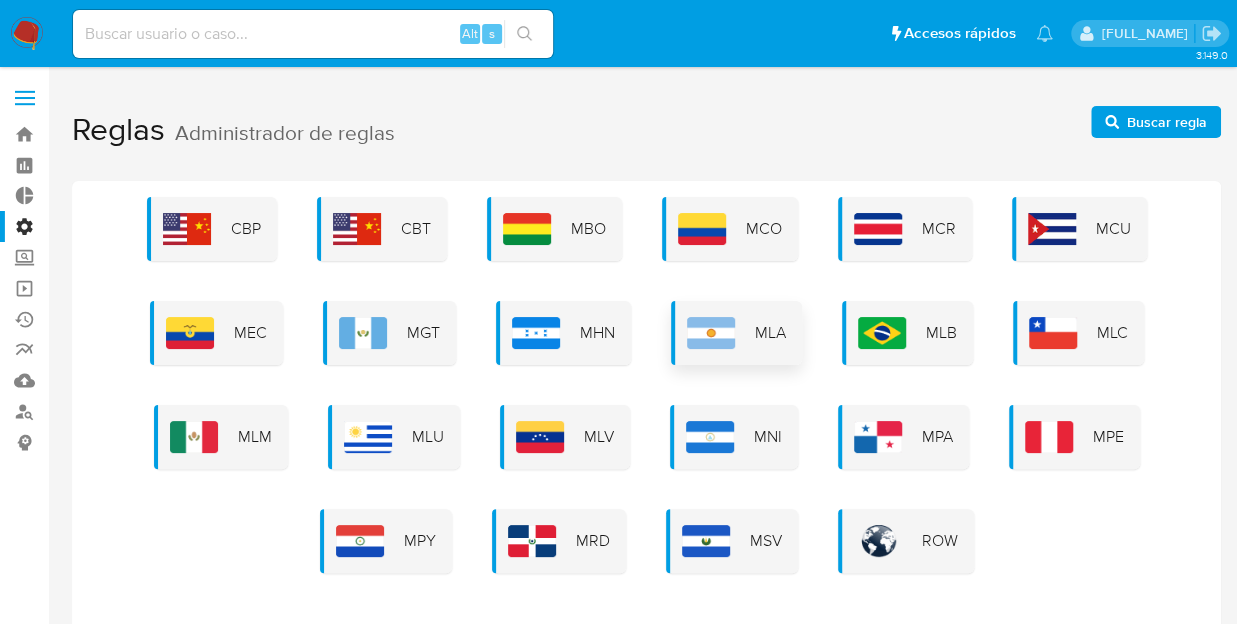 click at bounding box center (711, 333) 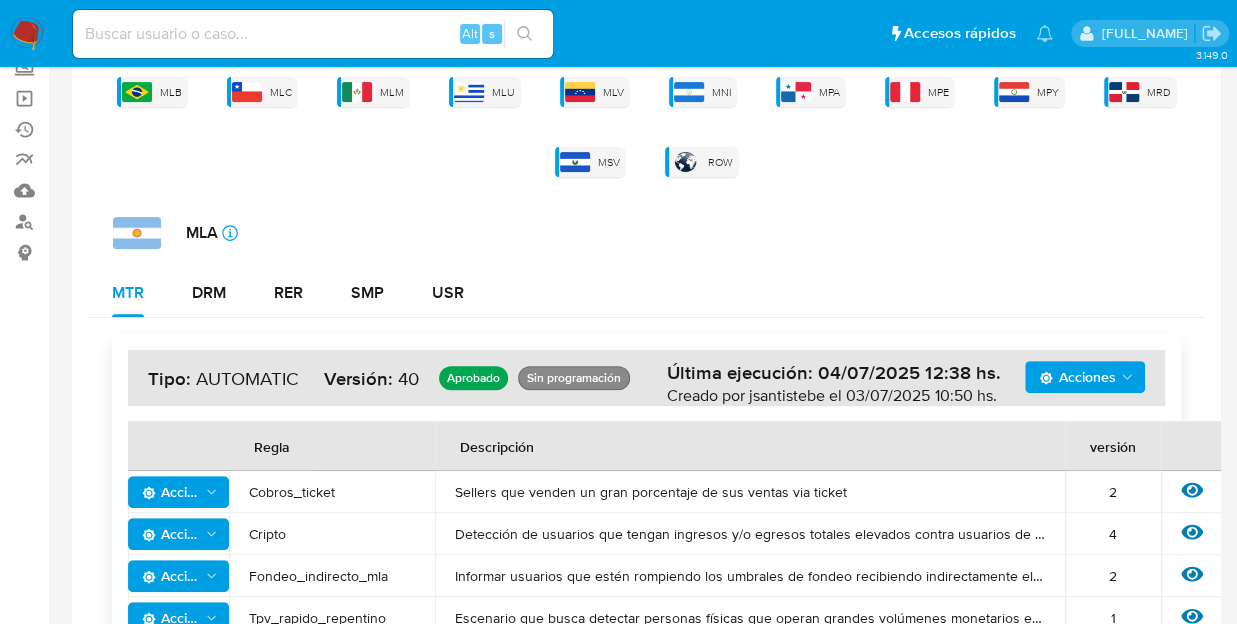 scroll, scrollTop: 0, scrollLeft: 0, axis: both 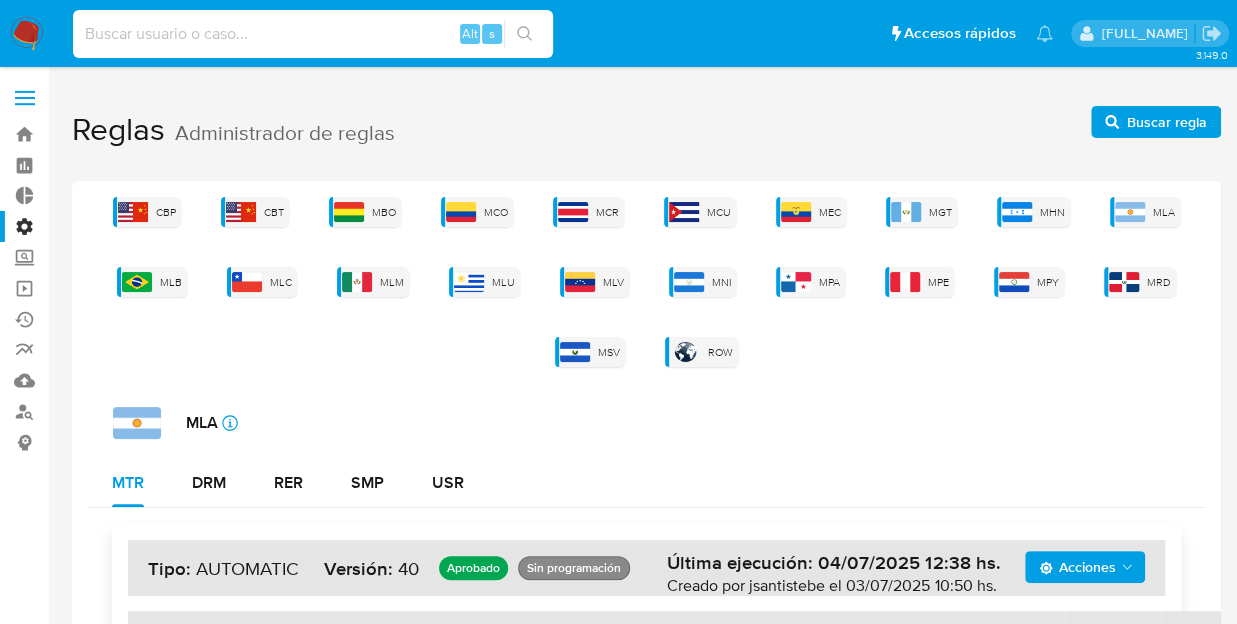 click at bounding box center (313, 34) 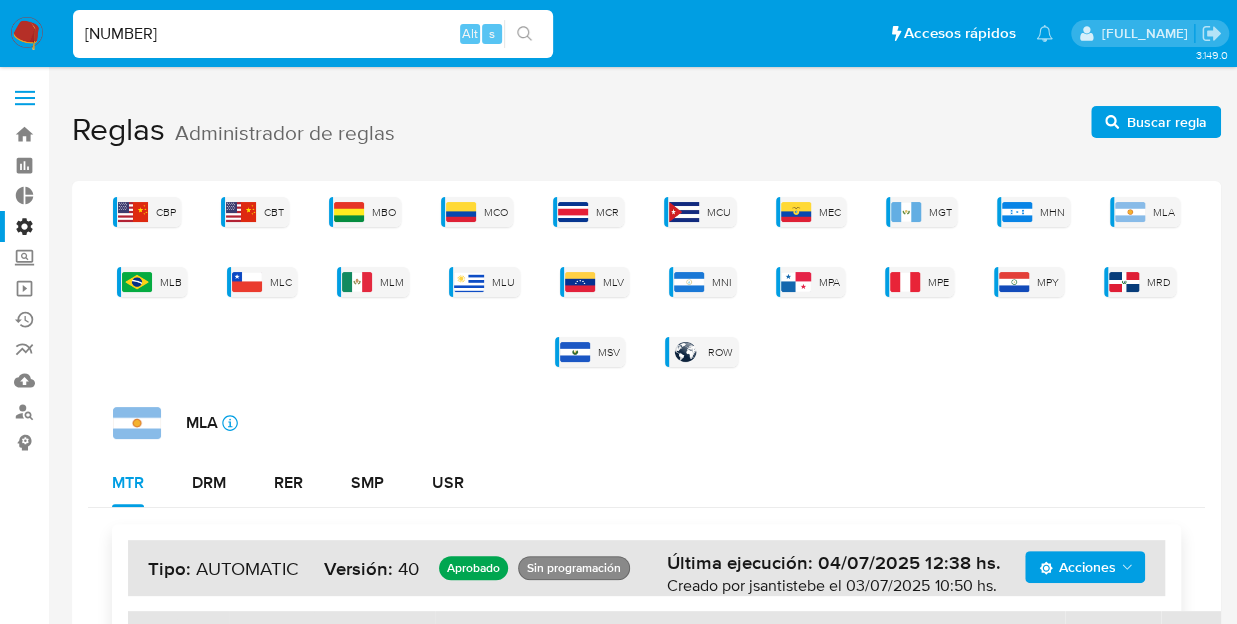 type on "1691614727" 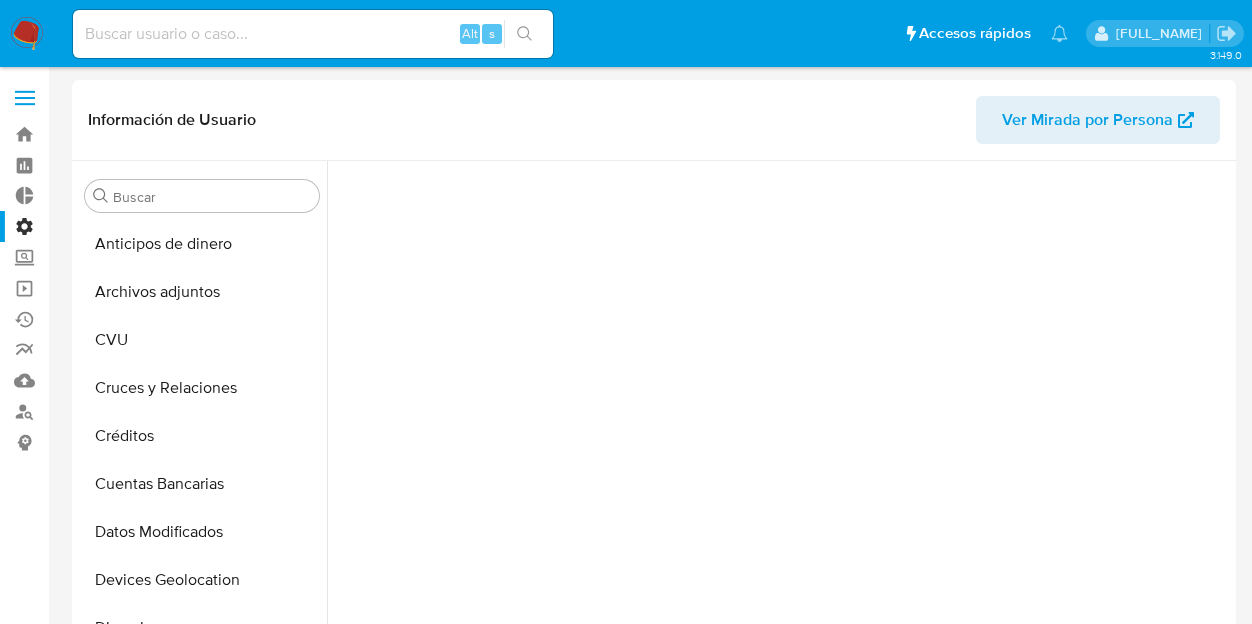 select on "10" 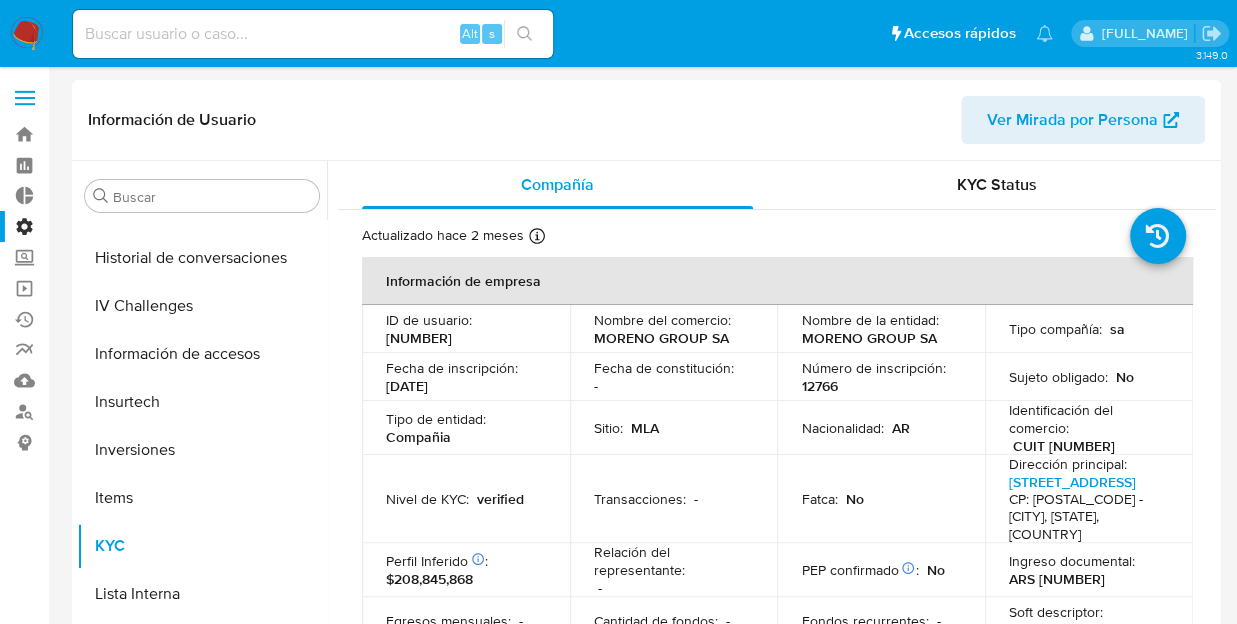 scroll, scrollTop: 893, scrollLeft: 0, axis: vertical 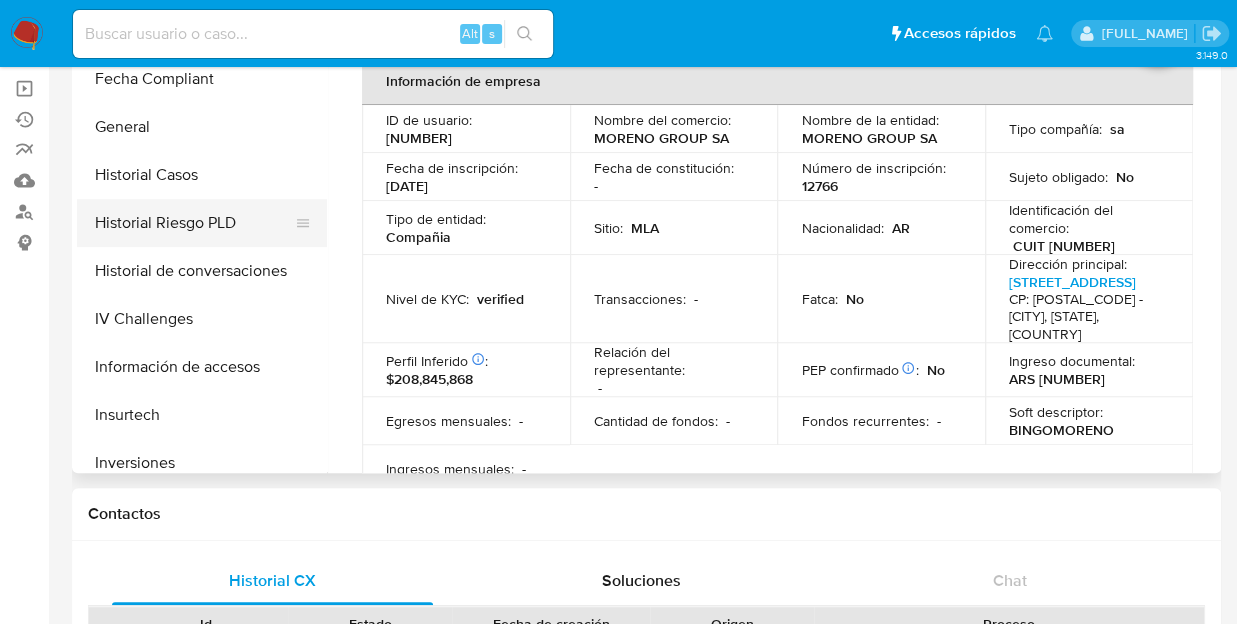 click on "Historial Riesgo PLD" at bounding box center [194, 223] 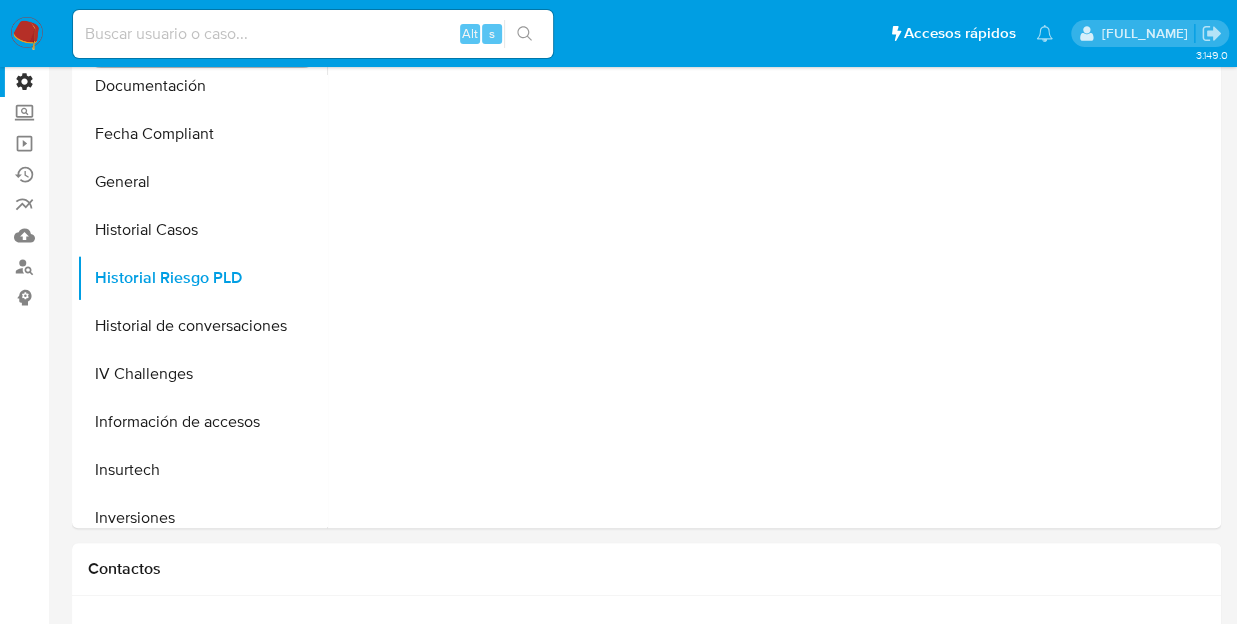 scroll, scrollTop: 0, scrollLeft: 0, axis: both 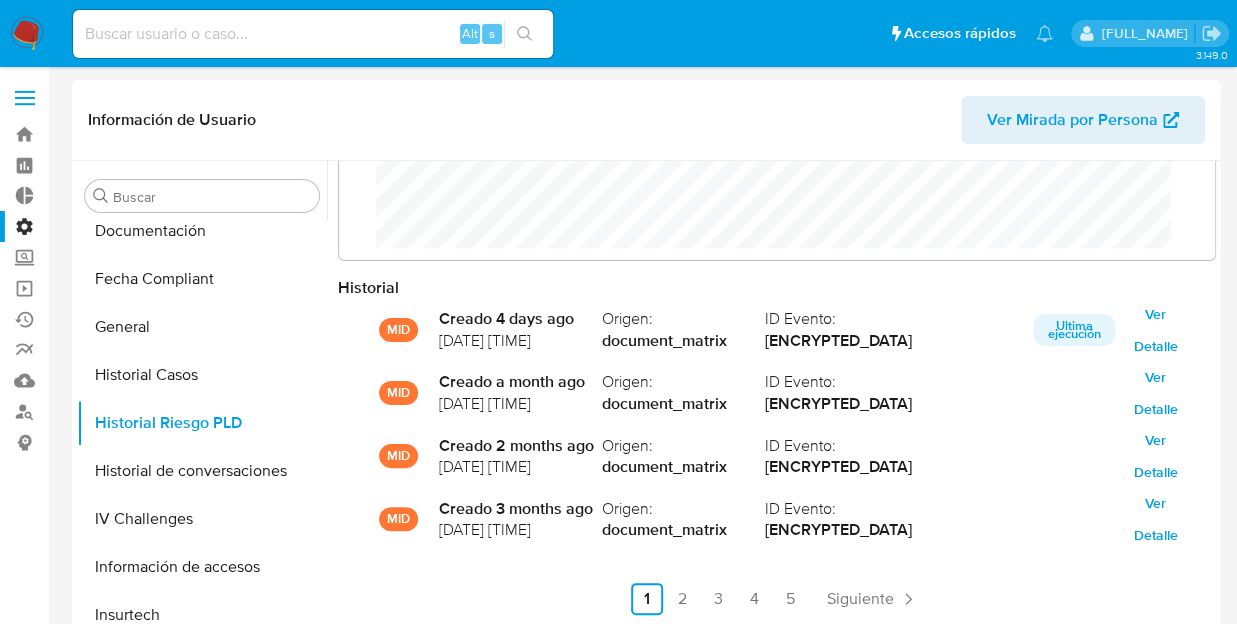 type 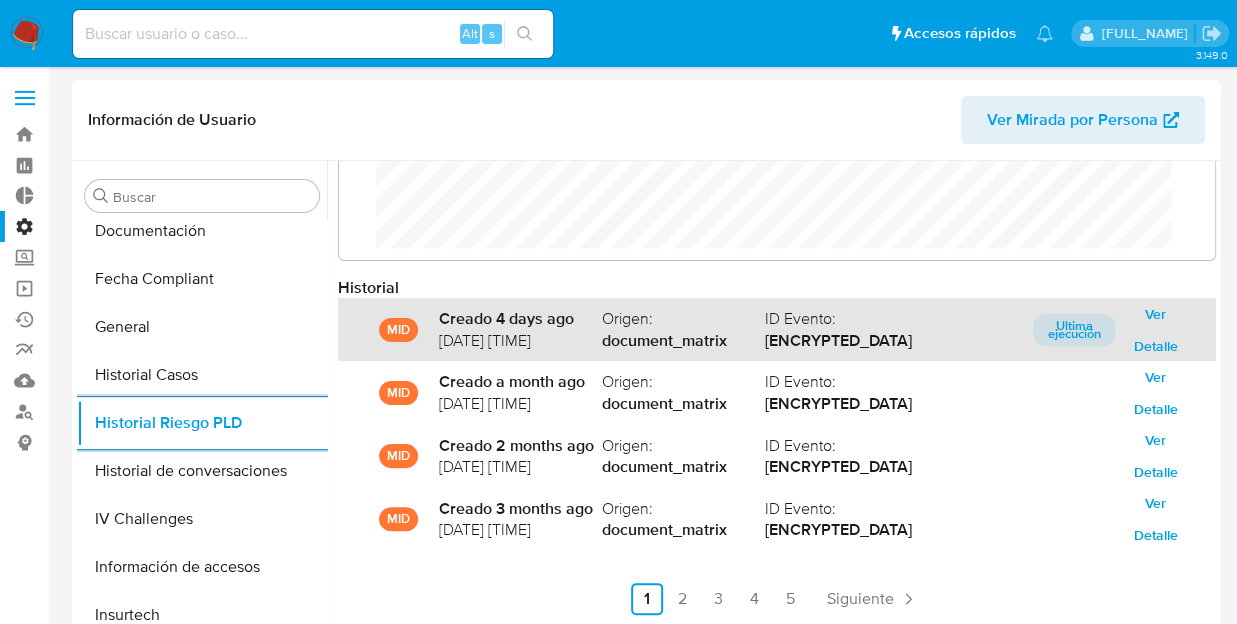 click on "Ver Detalle" at bounding box center (1155, 330) 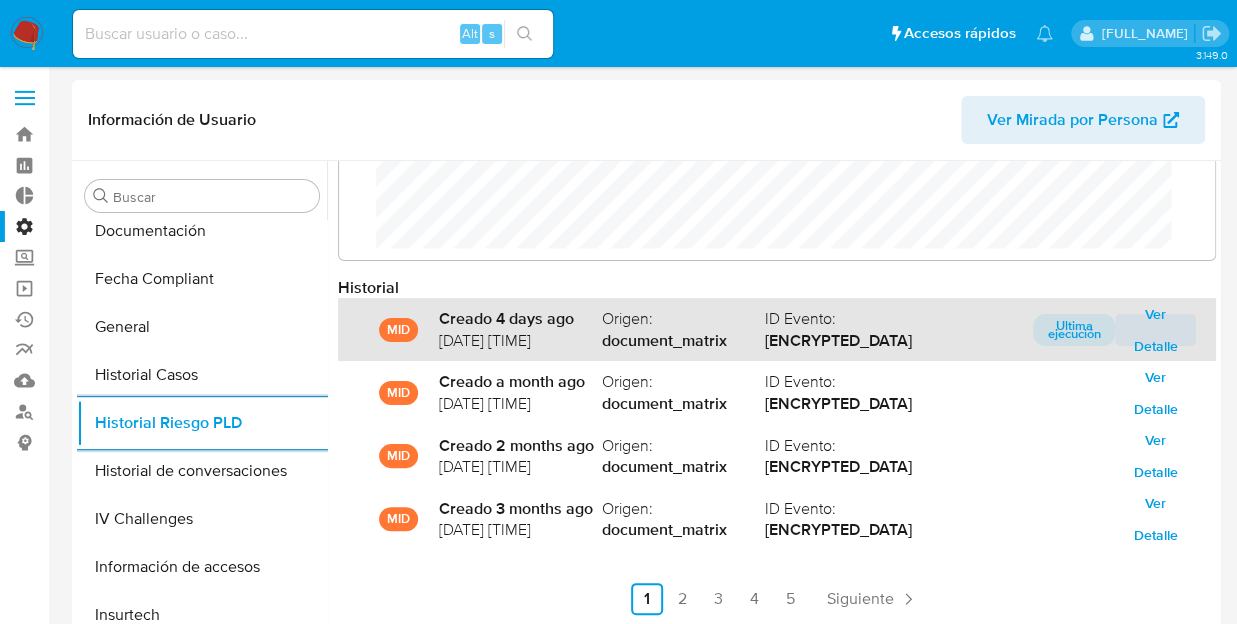 scroll, scrollTop: 0, scrollLeft: 0, axis: both 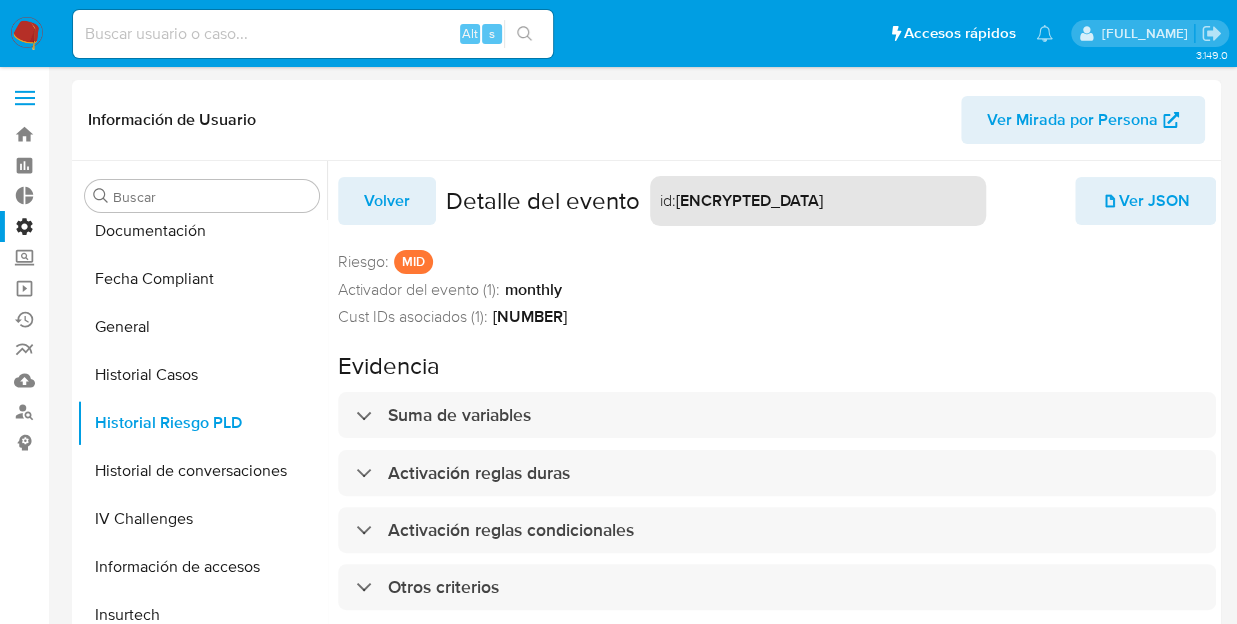 click on "Volver" at bounding box center [387, 201] 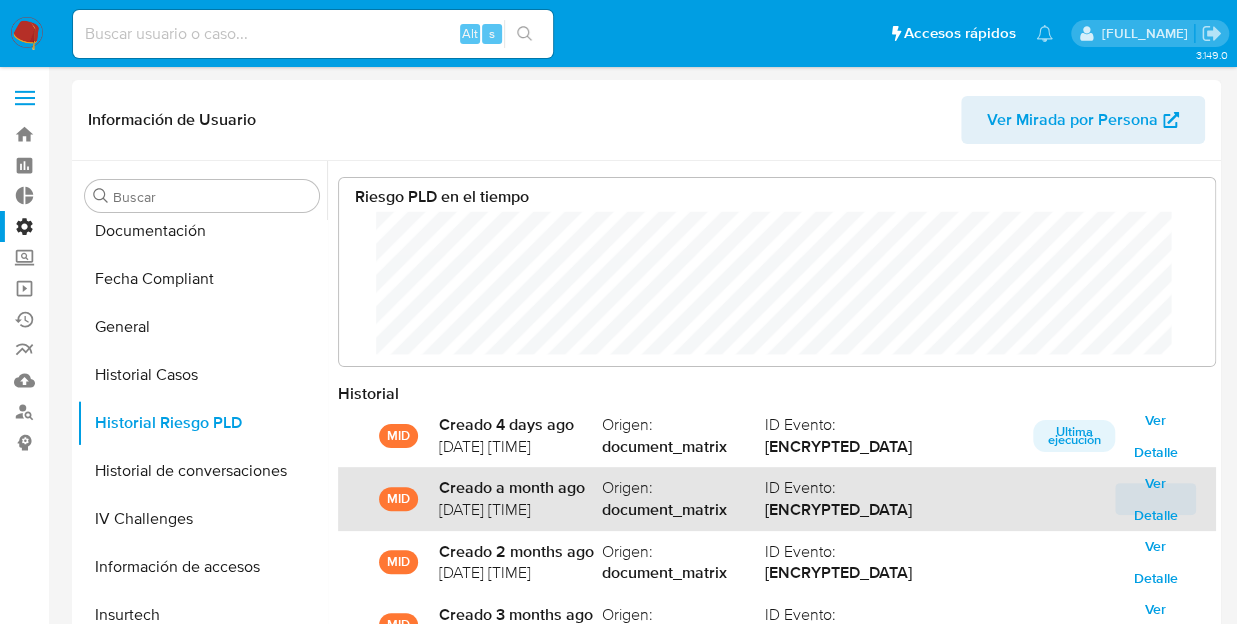 scroll, scrollTop: 999850, scrollLeft: 999163, axis: both 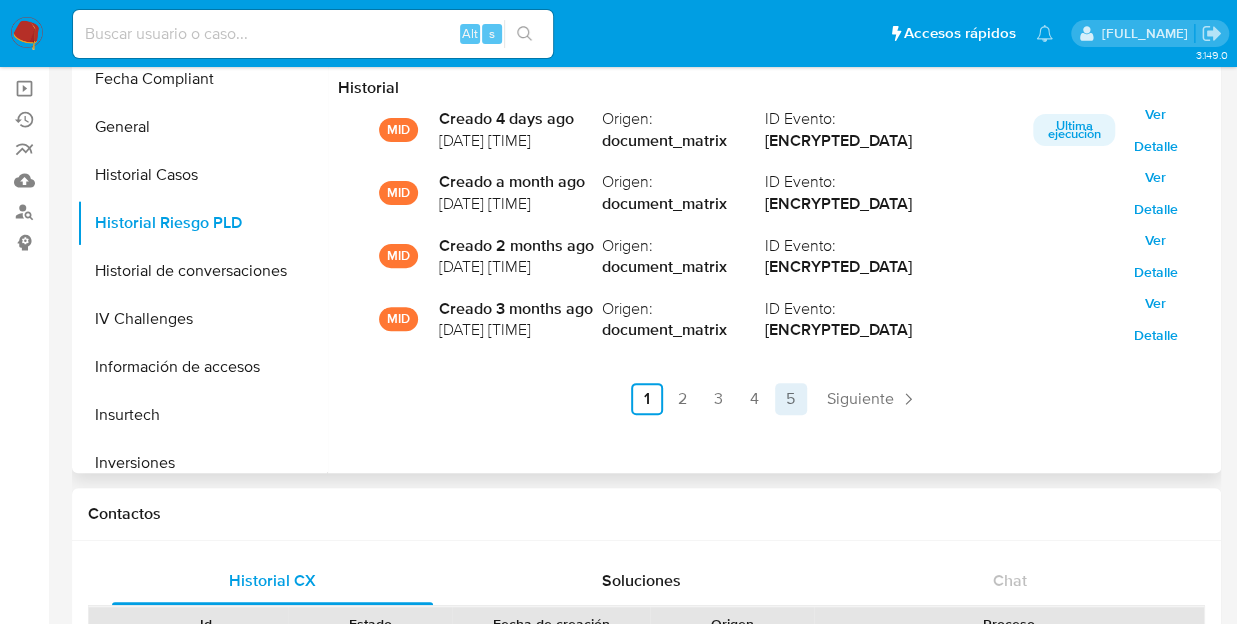 click on "5" at bounding box center [791, 399] 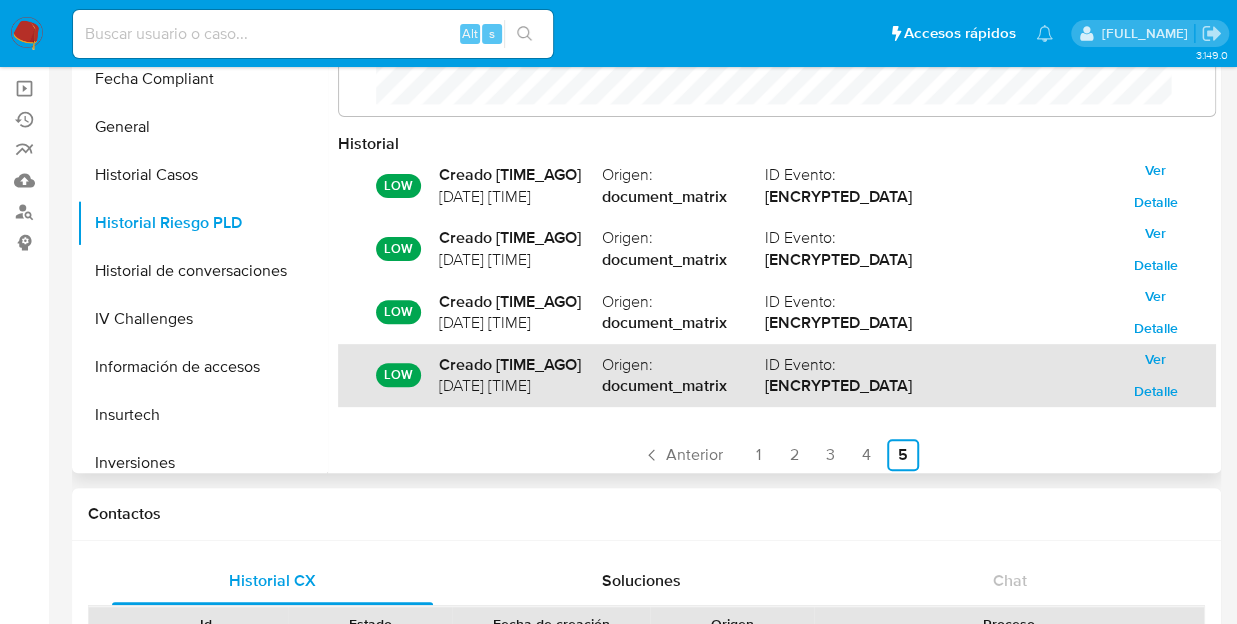 scroll, scrollTop: 0, scrollLeft: 0, axis: both 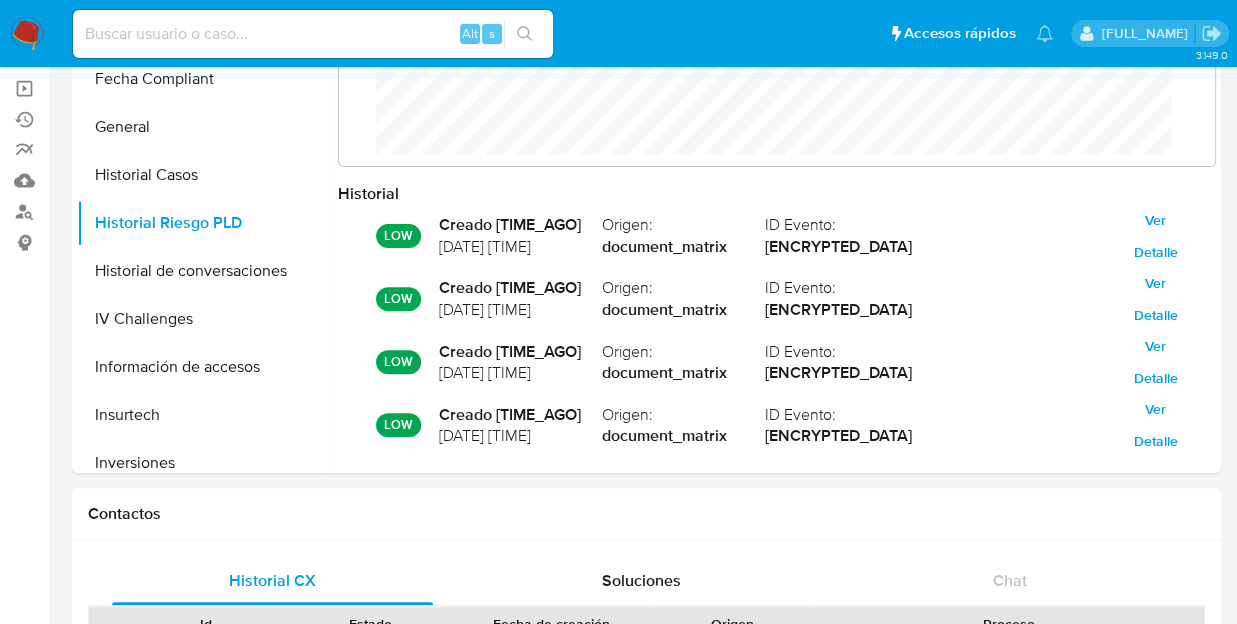 click at bounding box center (313, 34) 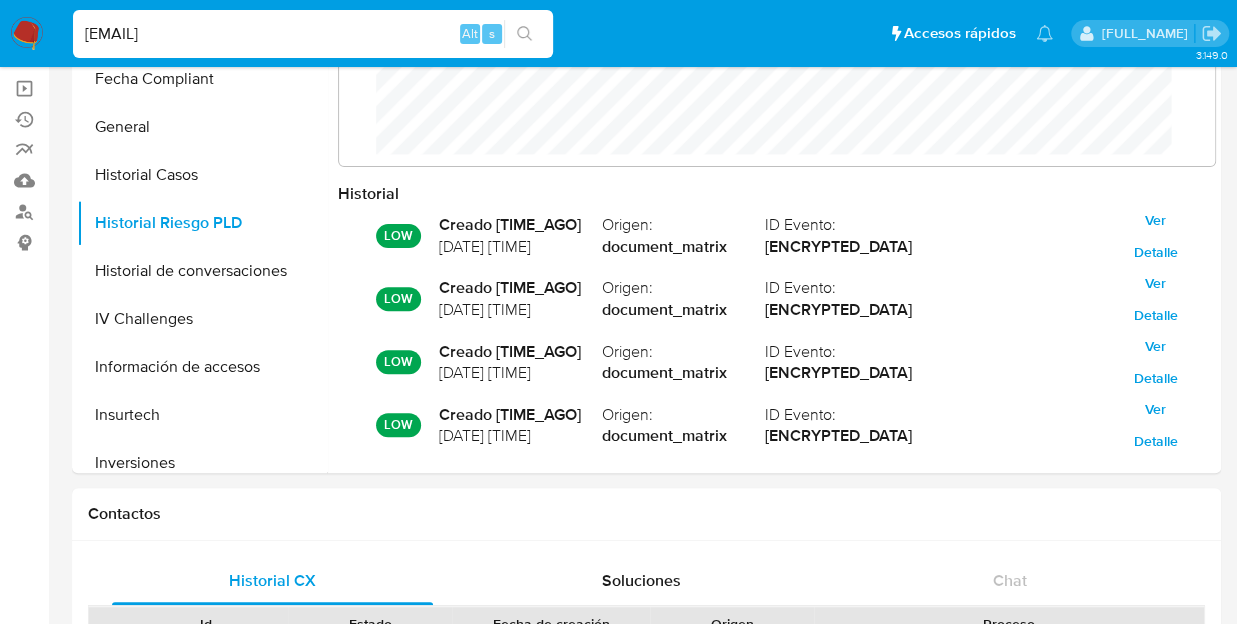 type on "fernanda.lavizzari@gmail.com" 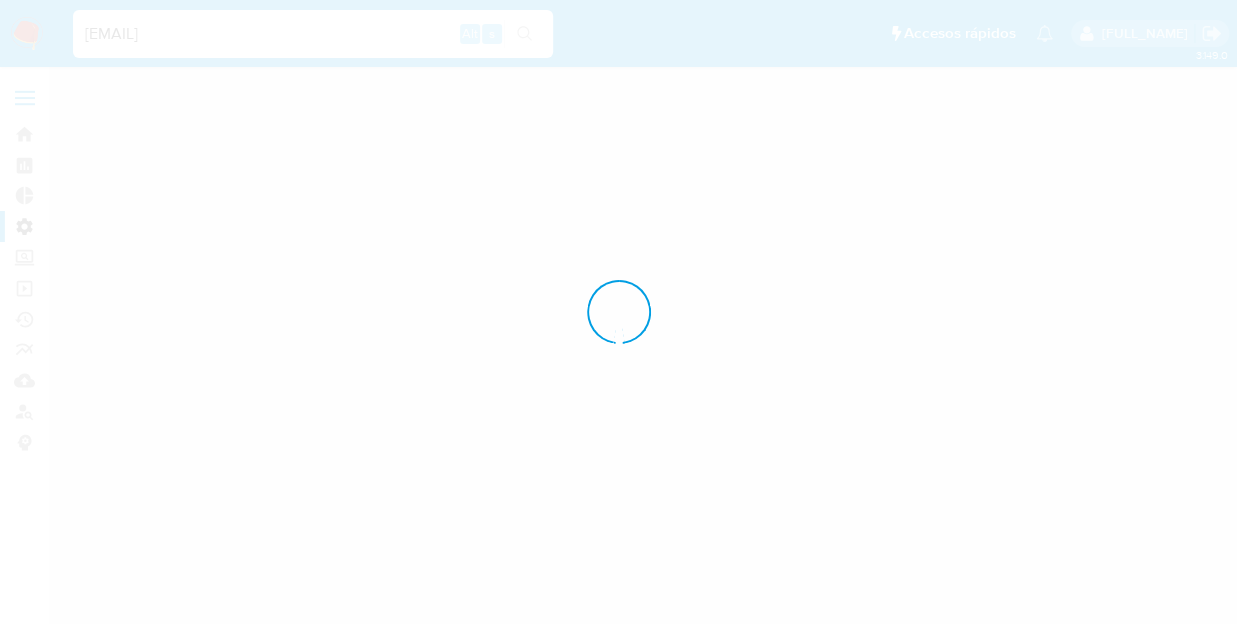 scroll, scrollTop: 0, scrollLeft: 0, axis: both 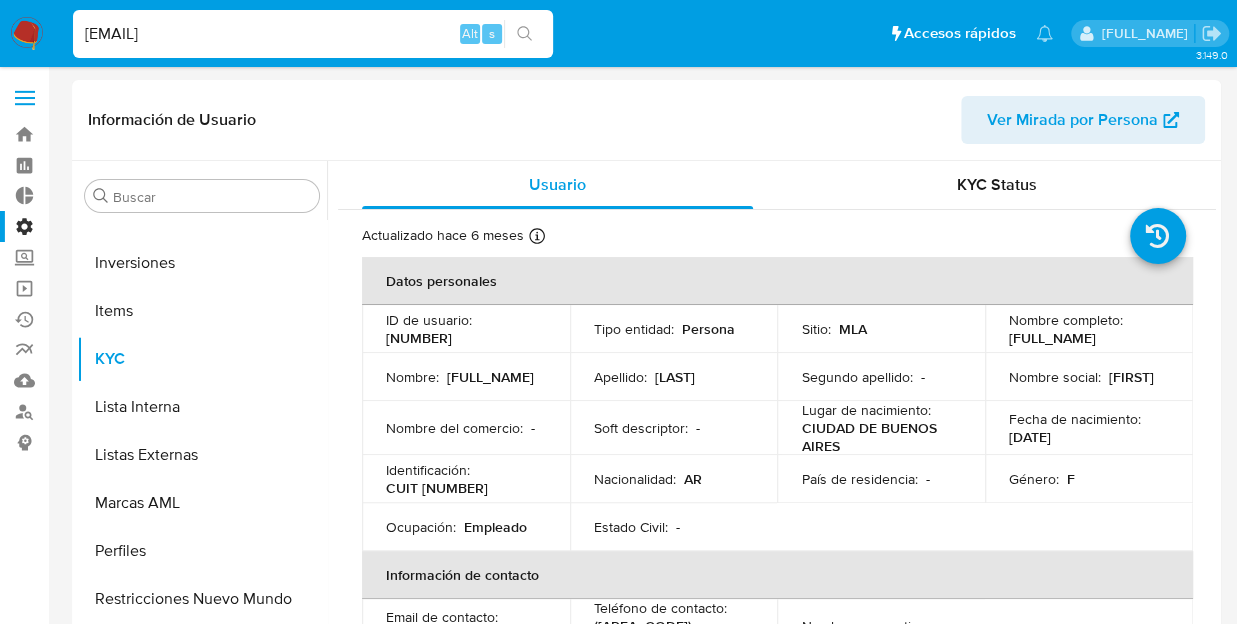 select on "10" 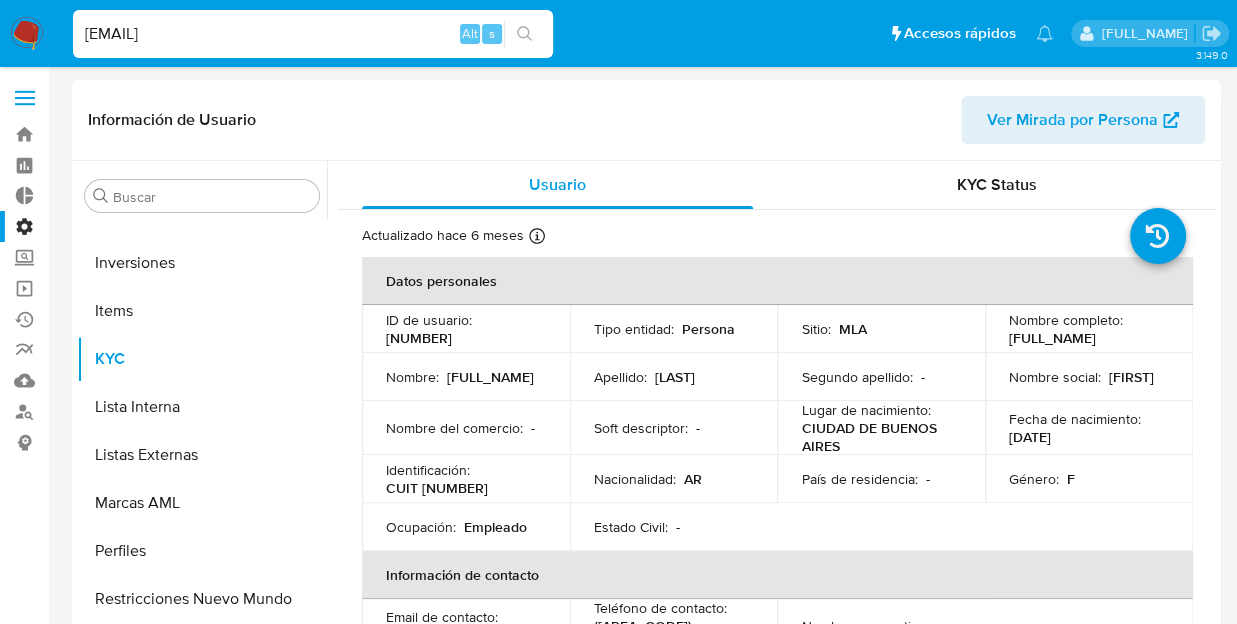 scroll, scrollTop: 500, scrollLeft: 0, axis: vertical 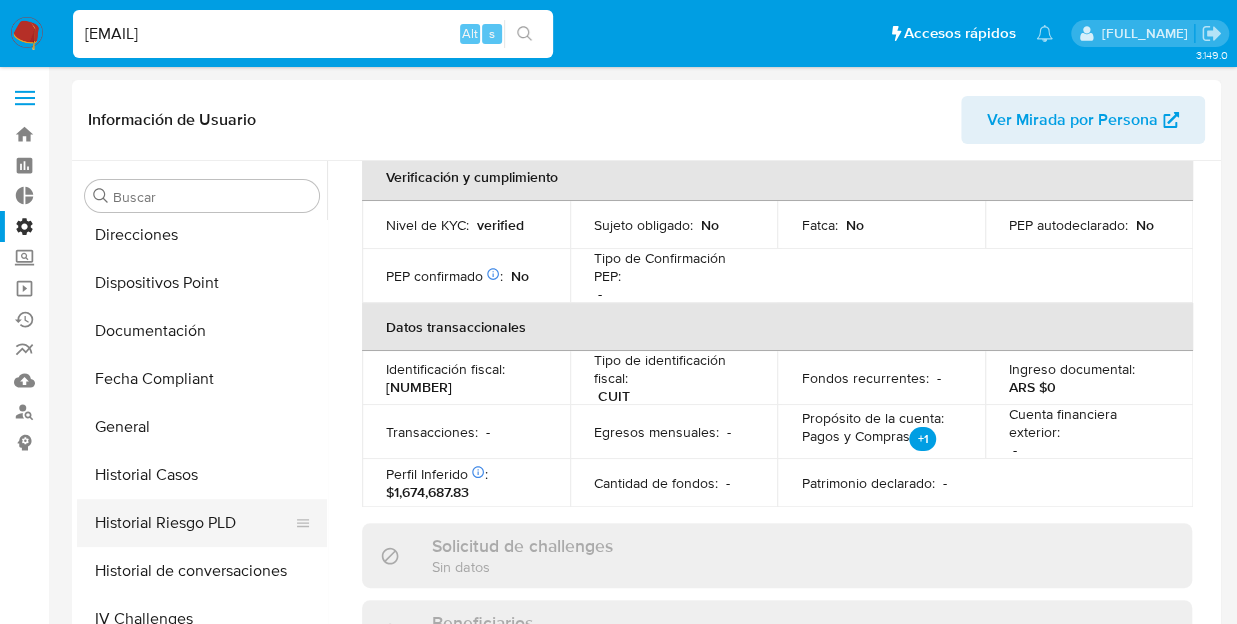 click on "Historial Riesgo PLD" at bounding box center [194, 523] 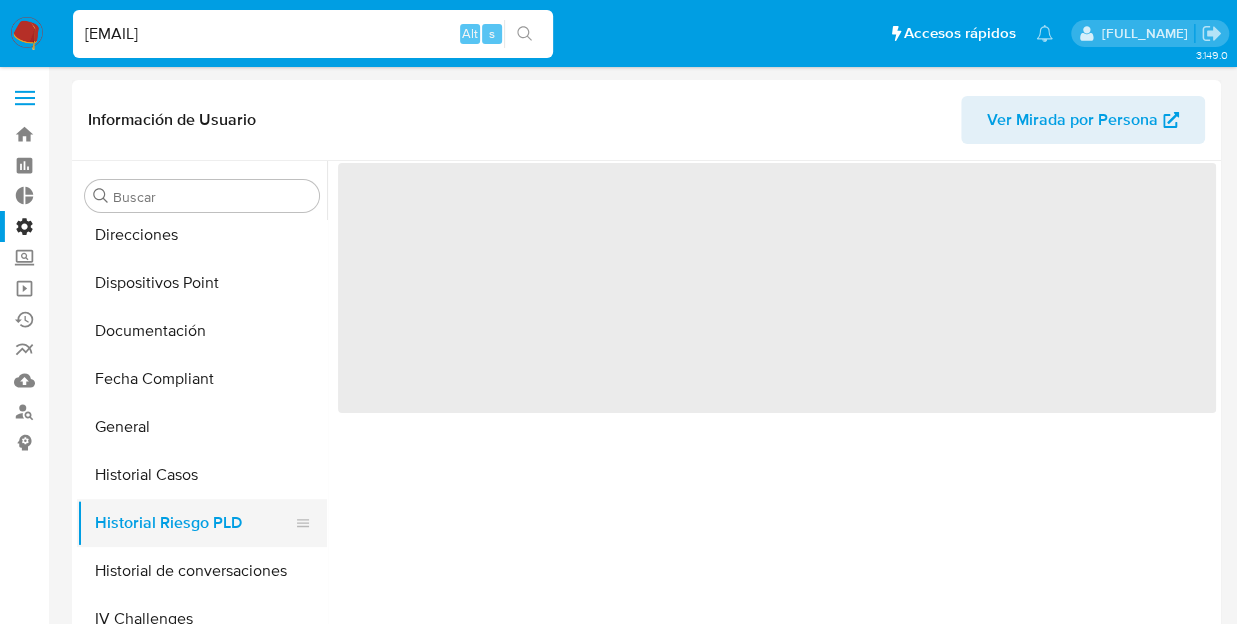 scroll, scrollTop: 0, scrollLeft: 0, axis: both 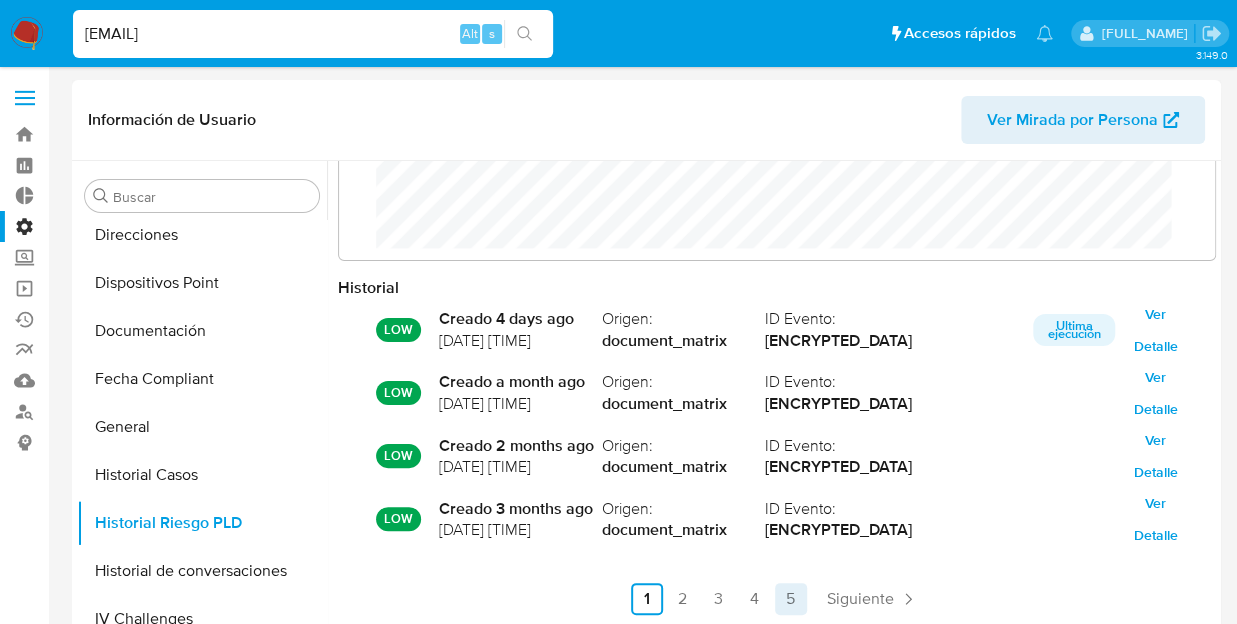 click on "5" at bounding box center (791, 599) 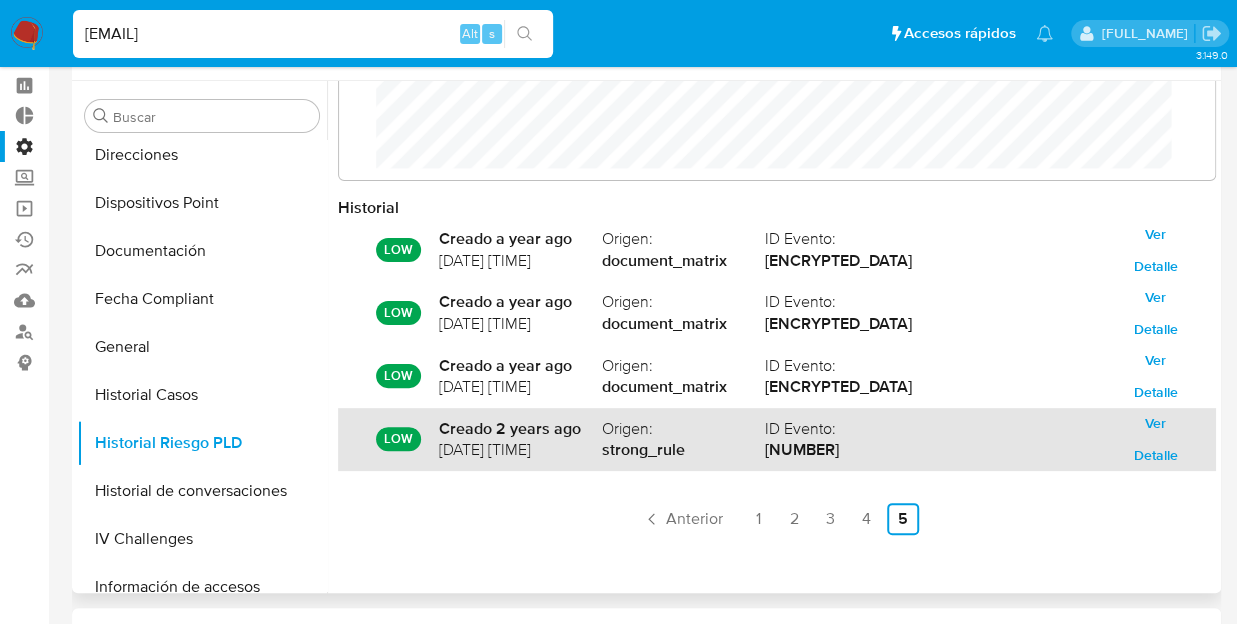 scroll, scrollTop: 200, scrollLeft: 0, axis: vertical 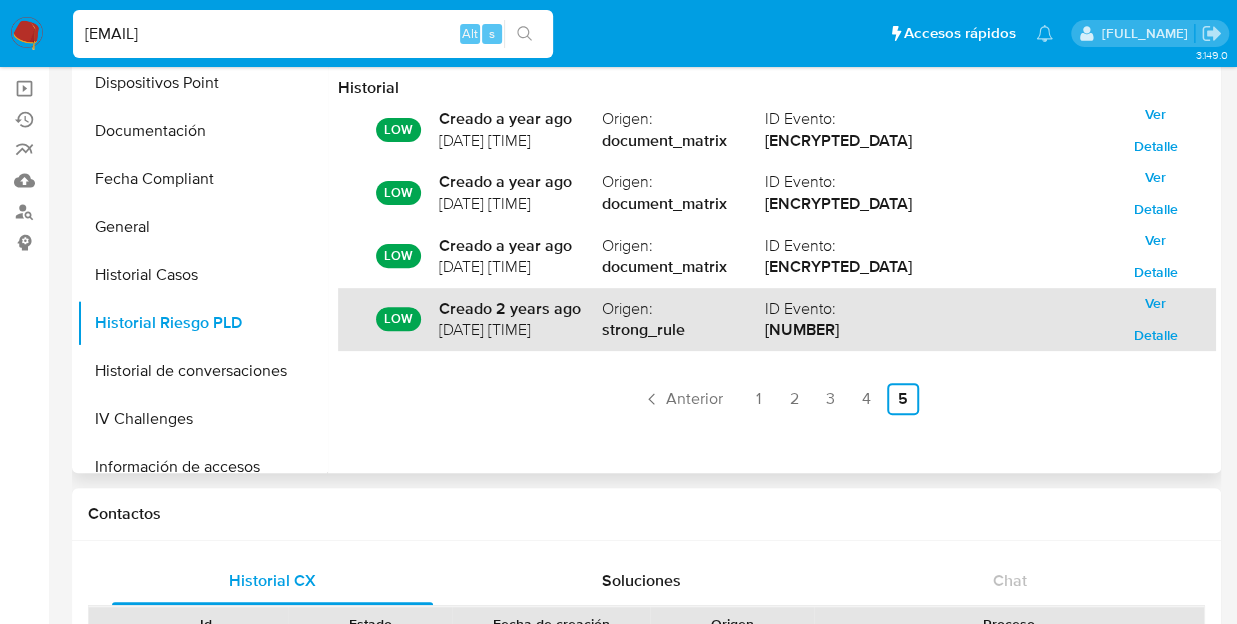 click on "Ver Detalle" at bounding box center (1155, 319) 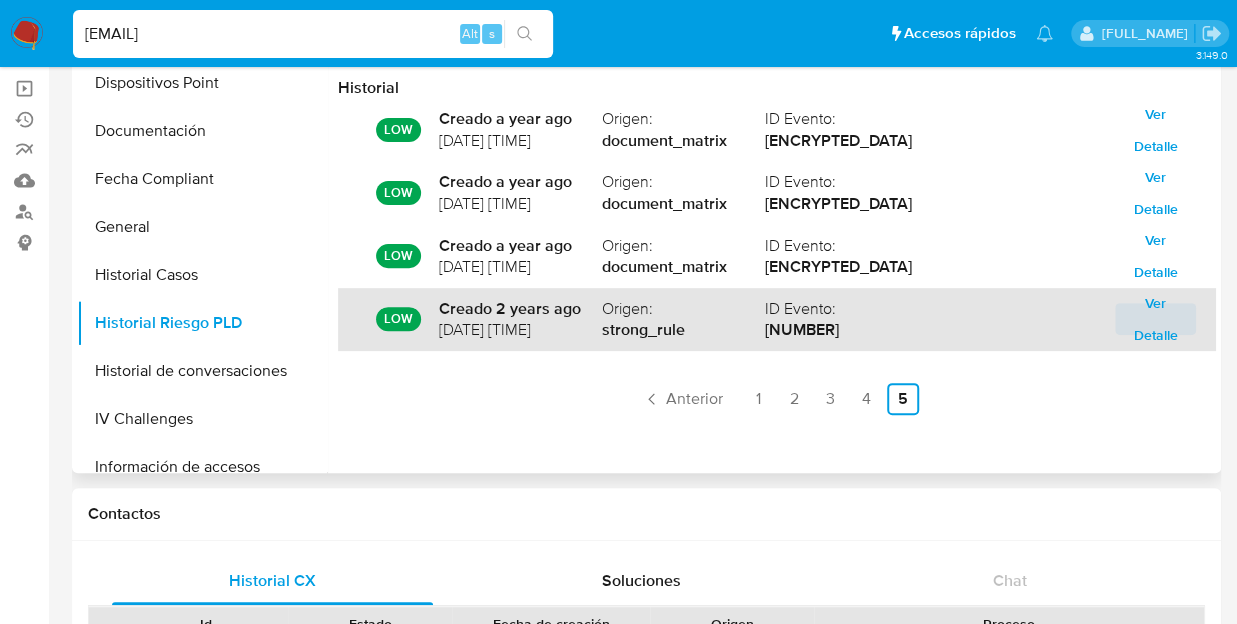 scroll, scrollTop: 0, scrollLeft: 0, axis: both 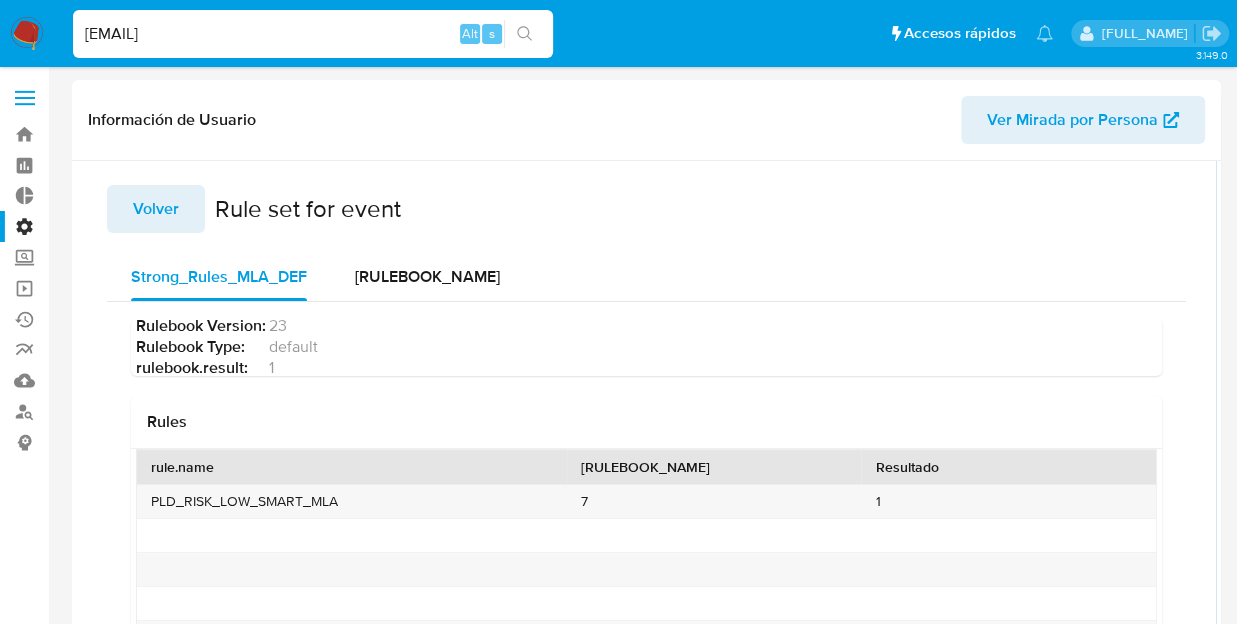 click on "Volver" at bounding box center (156, 209) 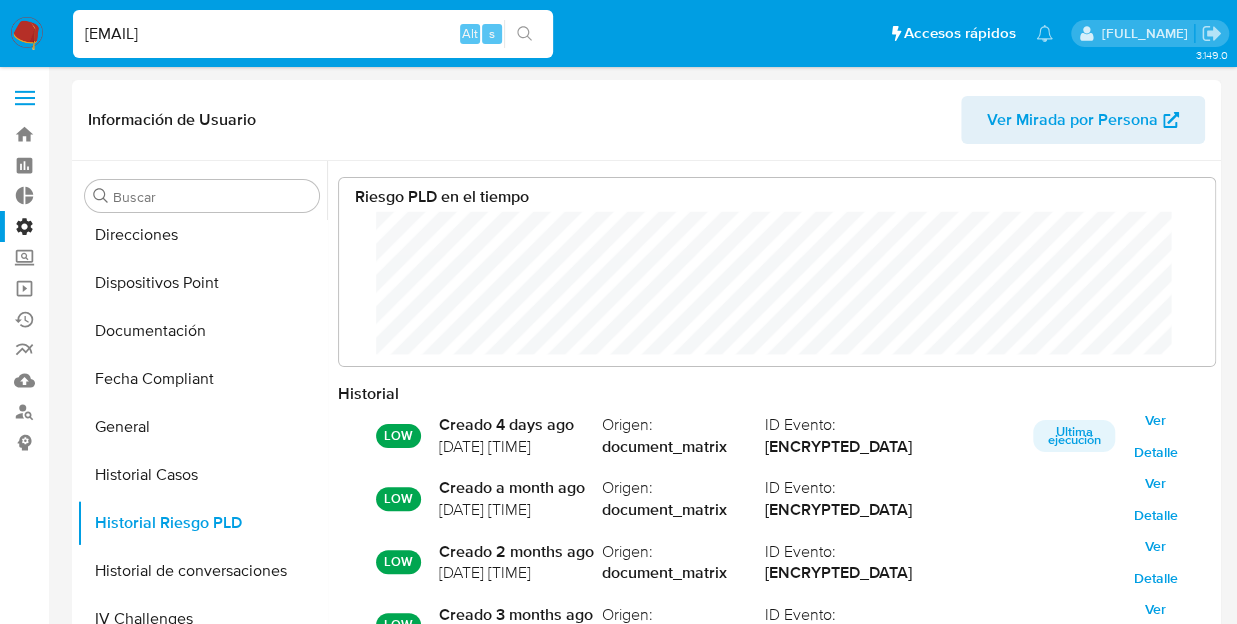 scroll, scrollTop: 999850, scrollLeft: 999163, axis: both 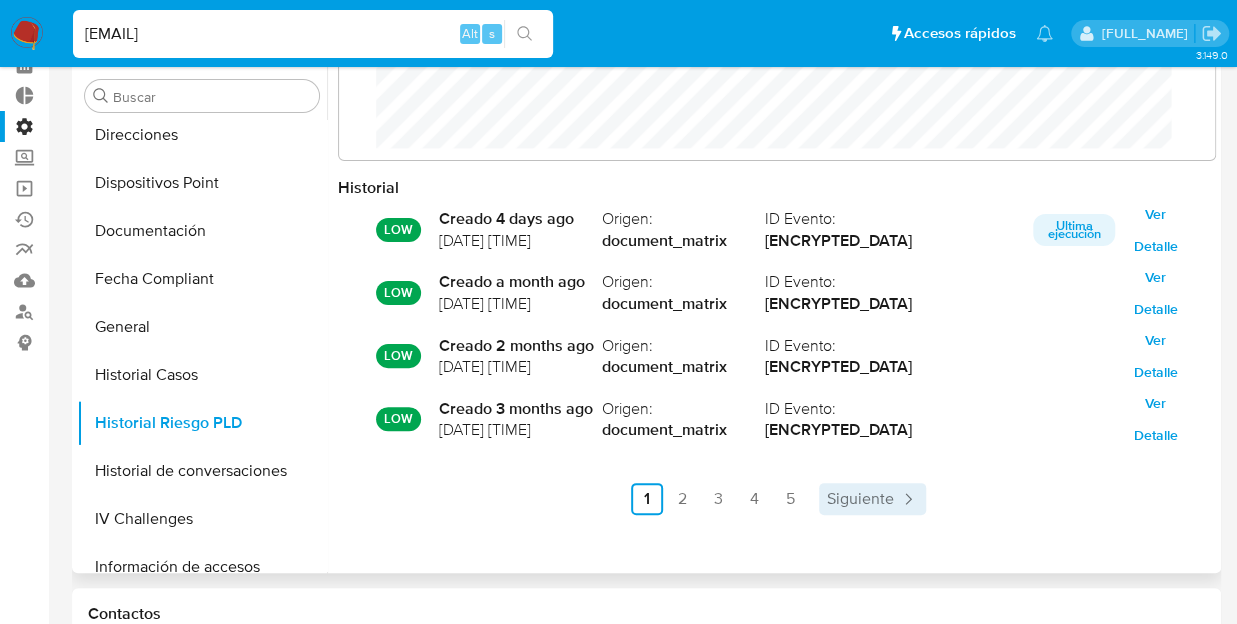 click on "Siguiente" at bounding box center [860, 499] 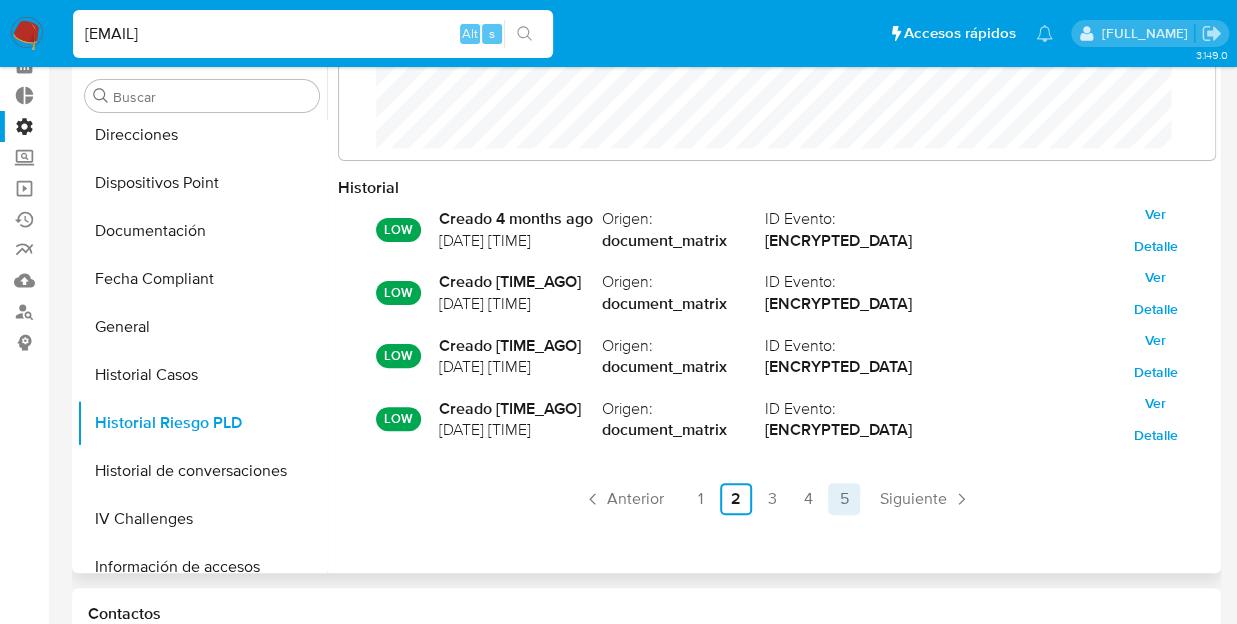 click on "5" at bounding box center [844, 499] 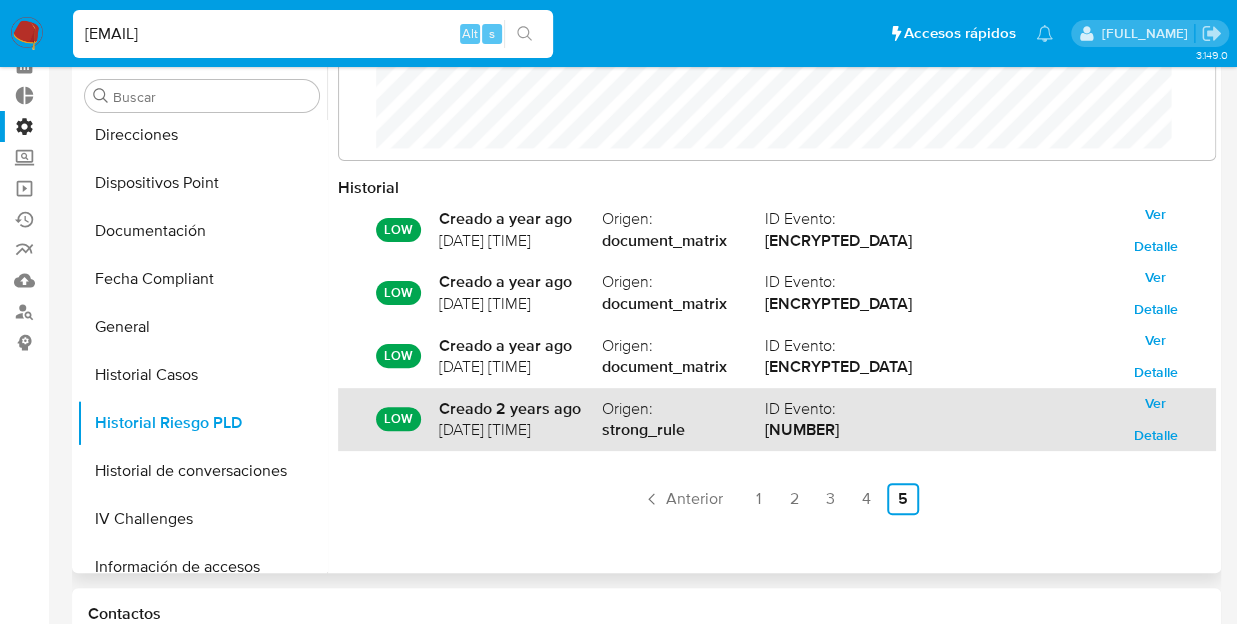 scroll, scrollTop: 200, scrollLeft: 0, axis: vertical 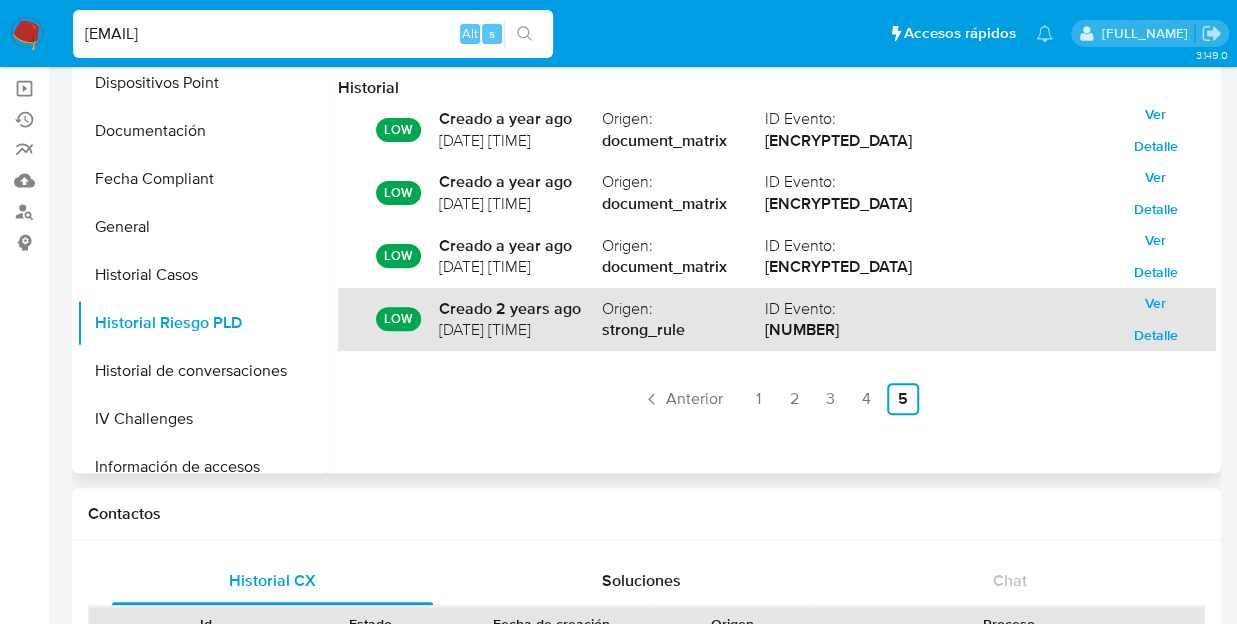 click on "Ver Detalle" at bounding box center [1155, 319] 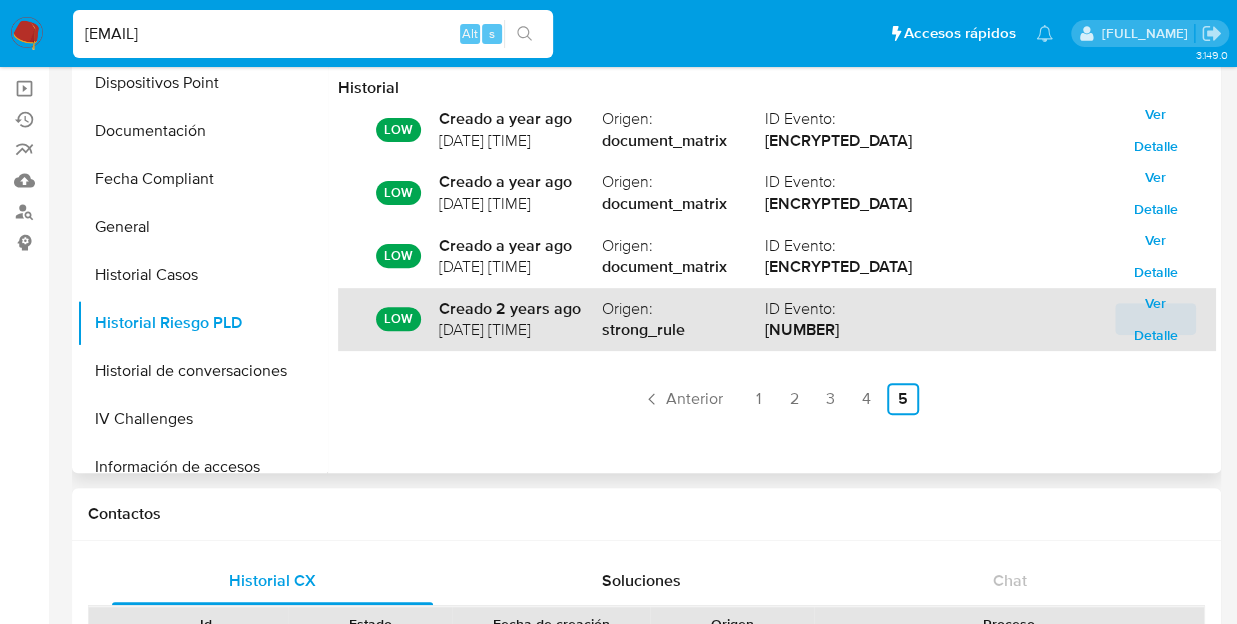 scroll, scrollTop: 0, scrollLeft: 0, axis: both 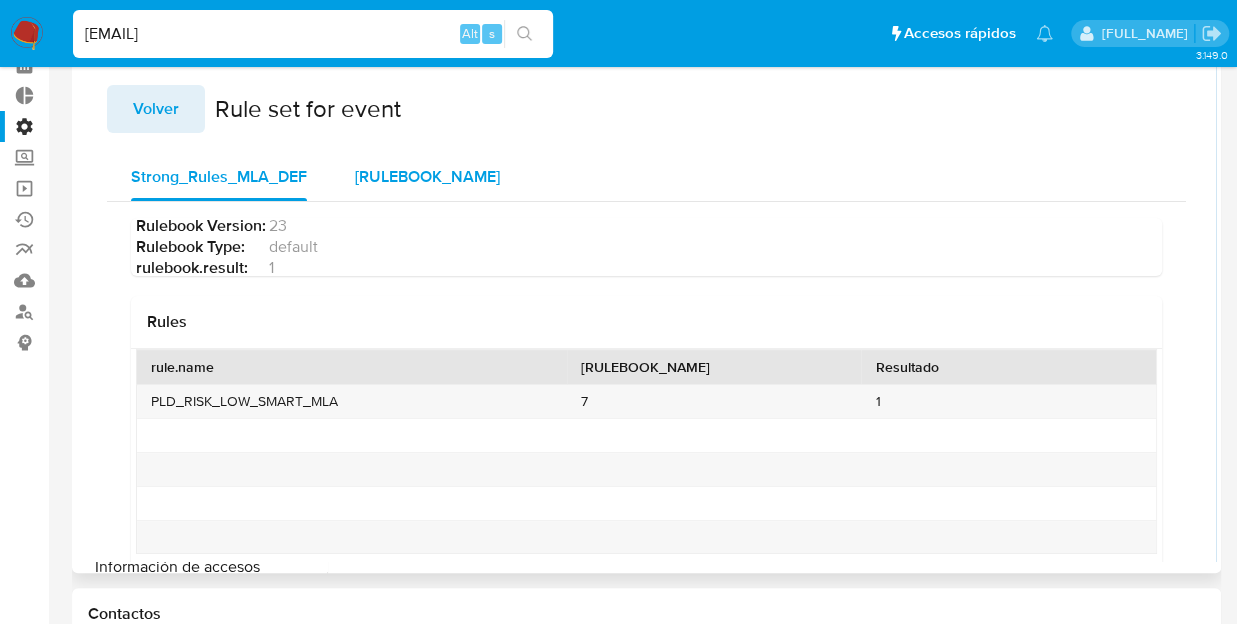 click on "Rulebook_Matriz_Smart_MLA" at bounding box center [427, 176] 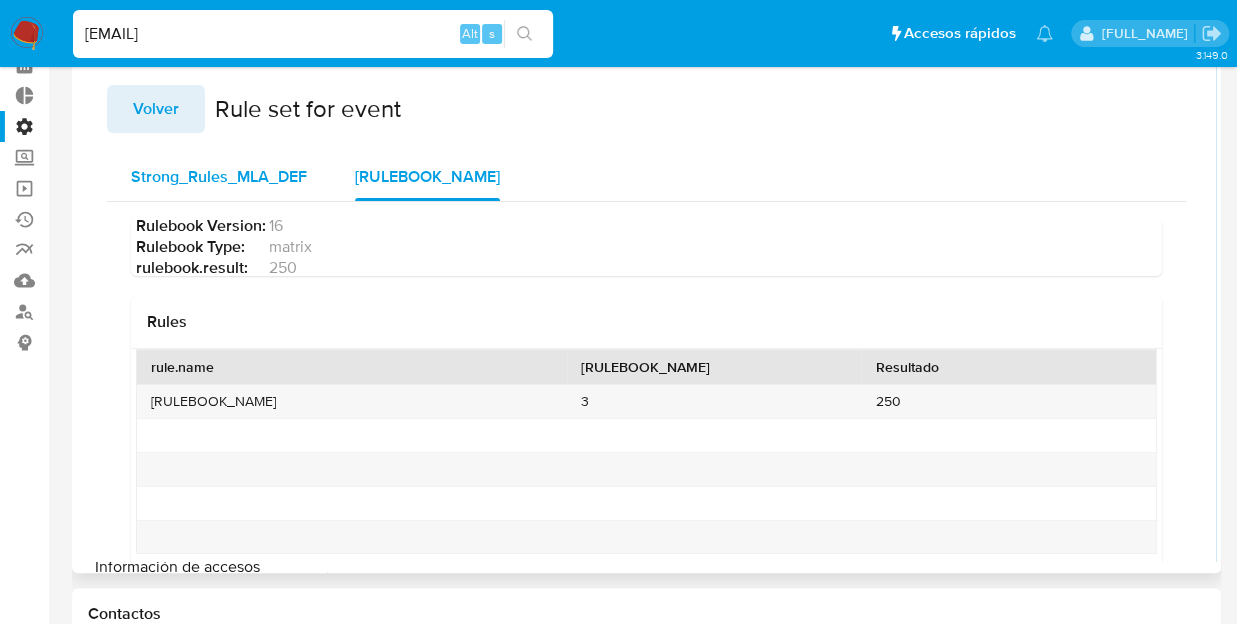 click on "Strong_Rules_MLA_DEF" at bounding box center (219, 176) 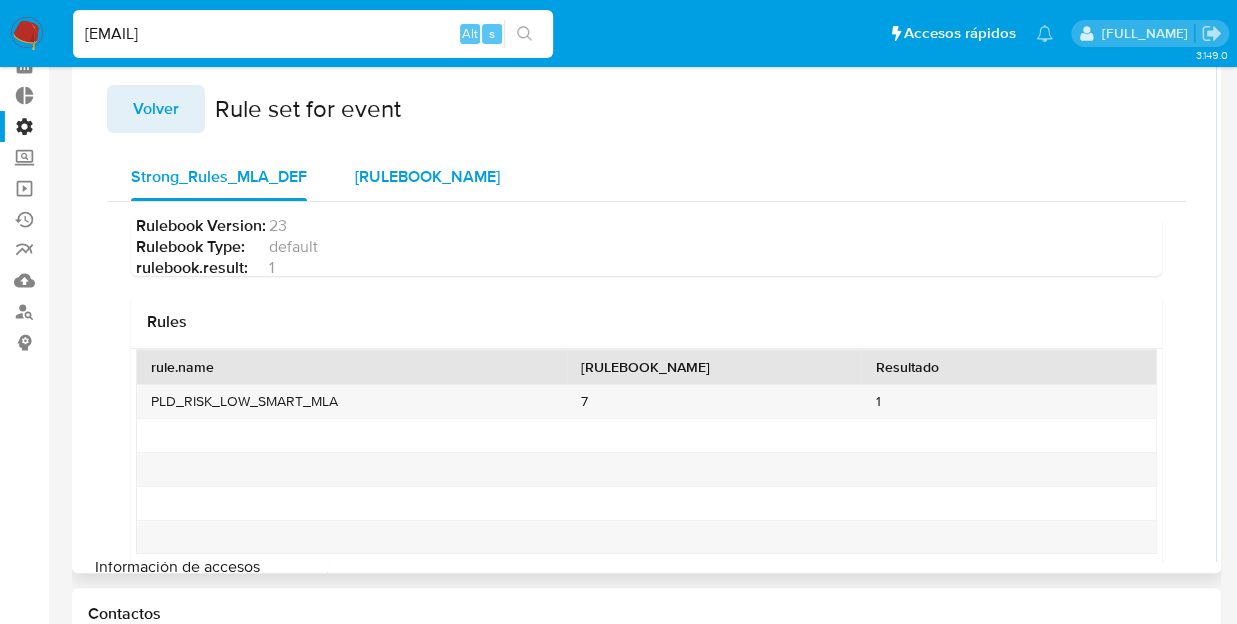 click on "Rulebook_Matriz_Smart_MLA" at bounding box center (427, 176) 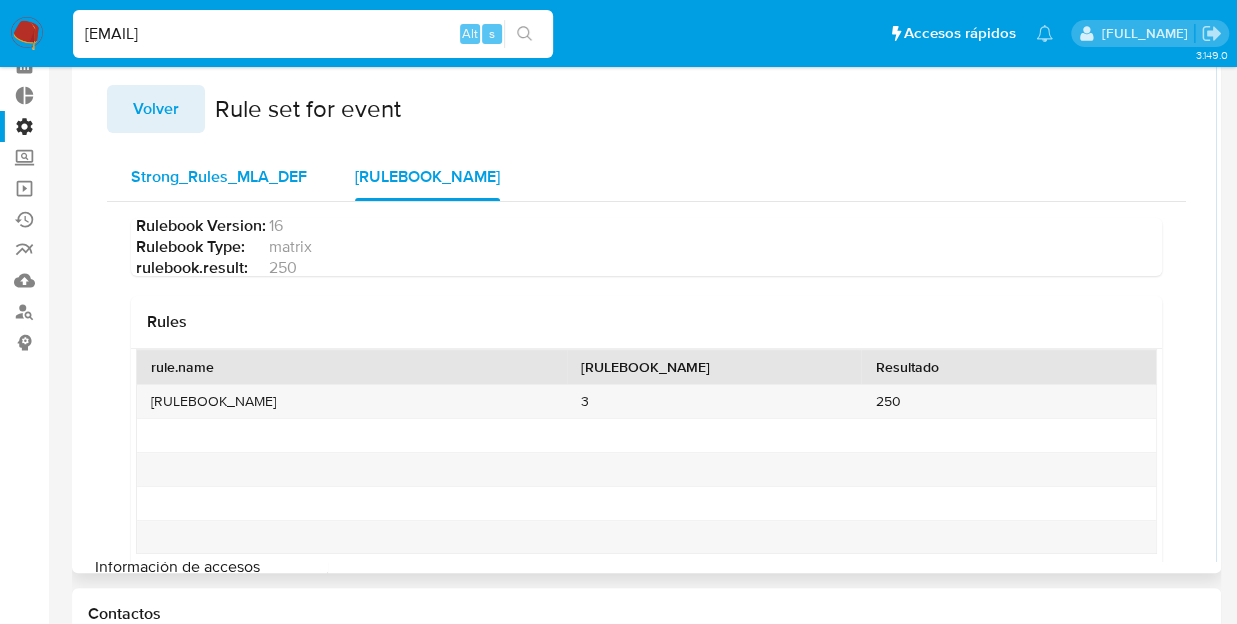 click on "Strong_Rules_MLA_DEF" at bounding box center (219, 176) 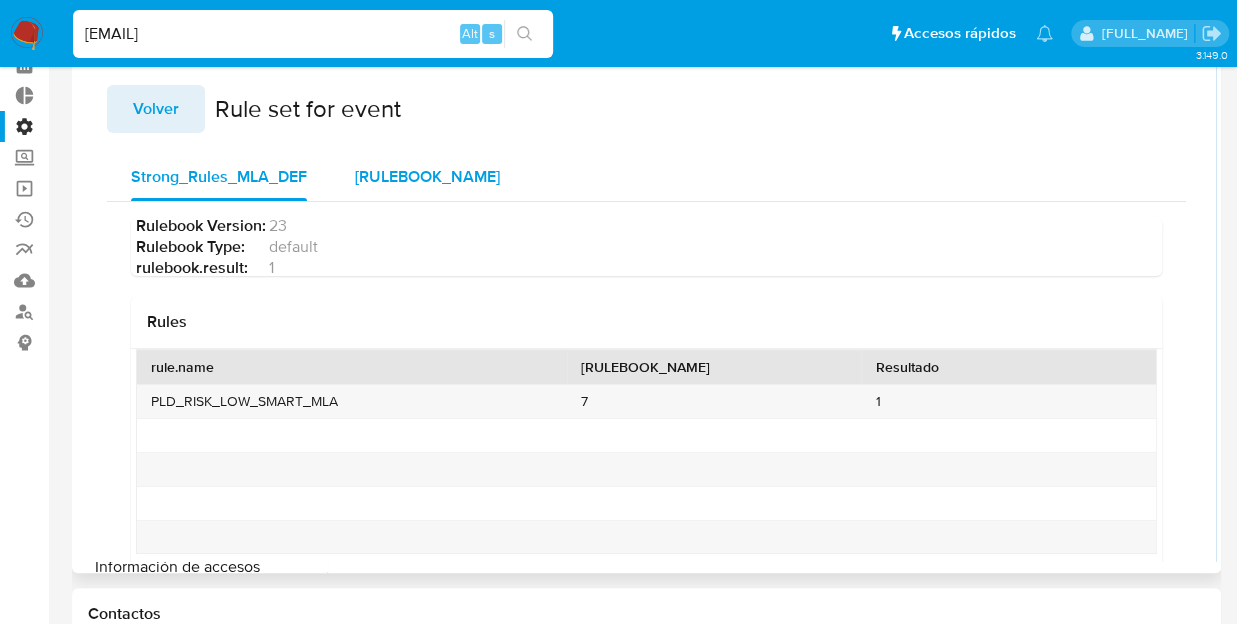 type 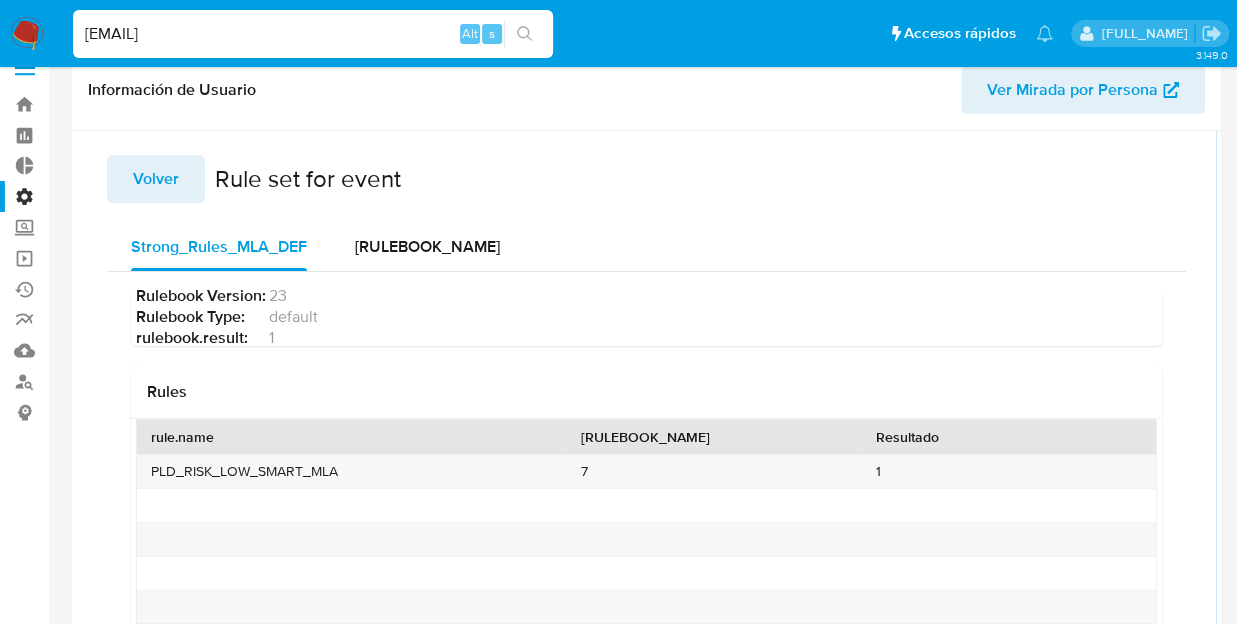 scroll, scrollTop: 0, scrollLeft: 0, axis: both 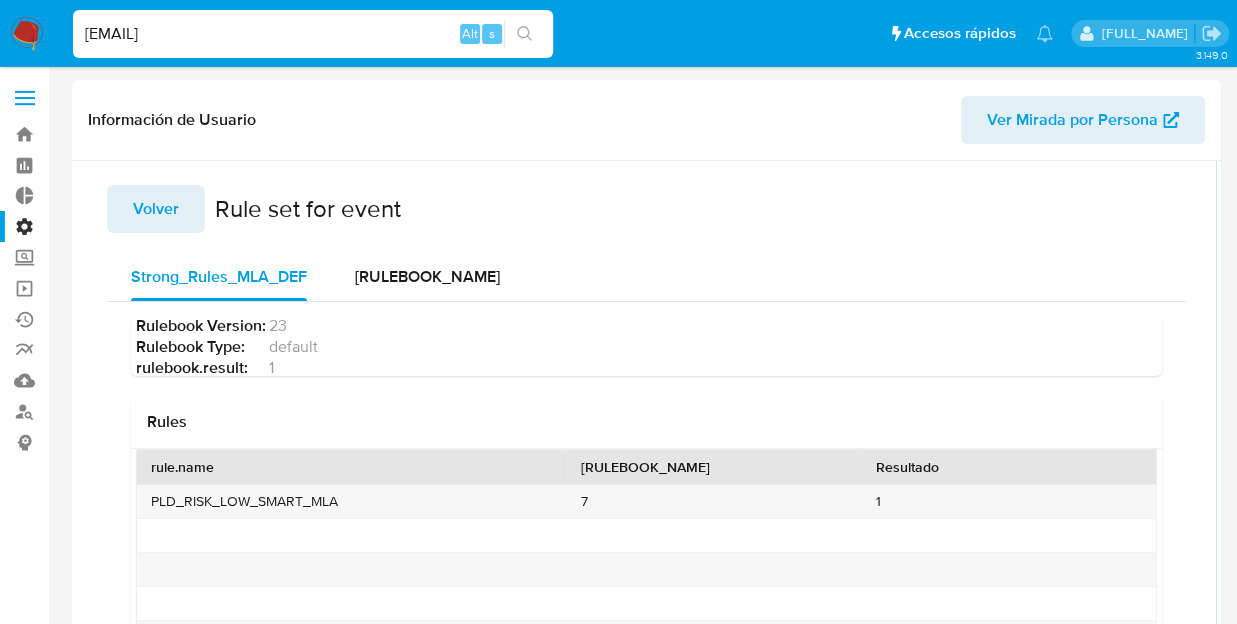 click on "Volver" at bounding box center (156, 209) 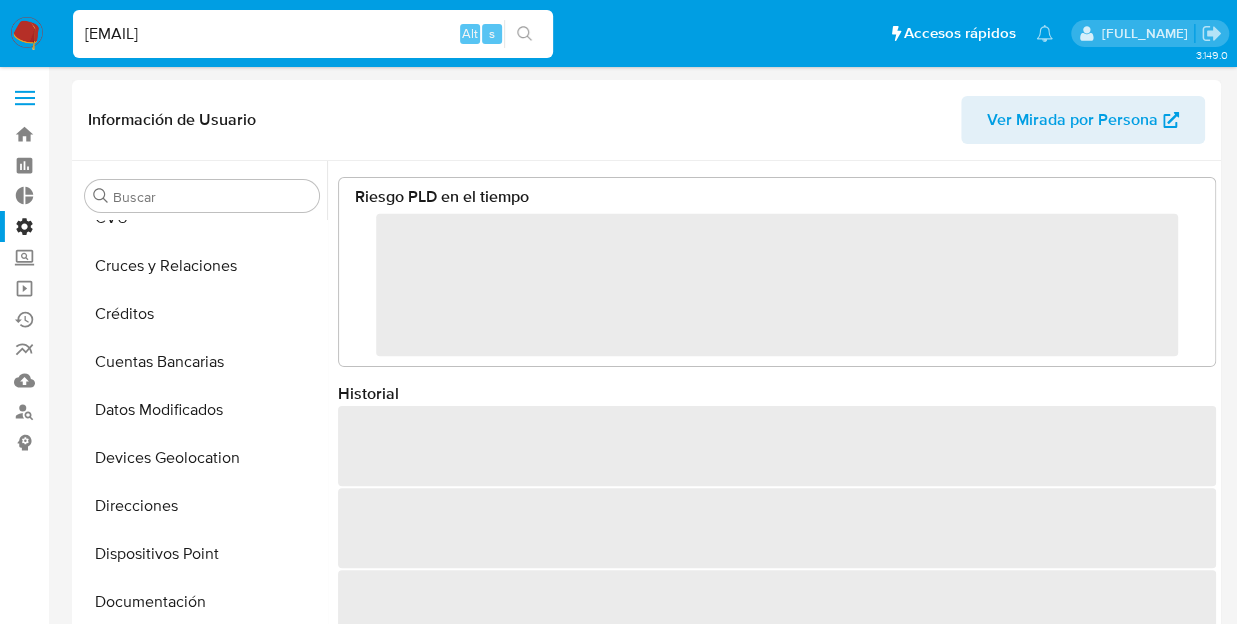 scroll, scrollTop: 0, scrollLeft: 0, axis: both 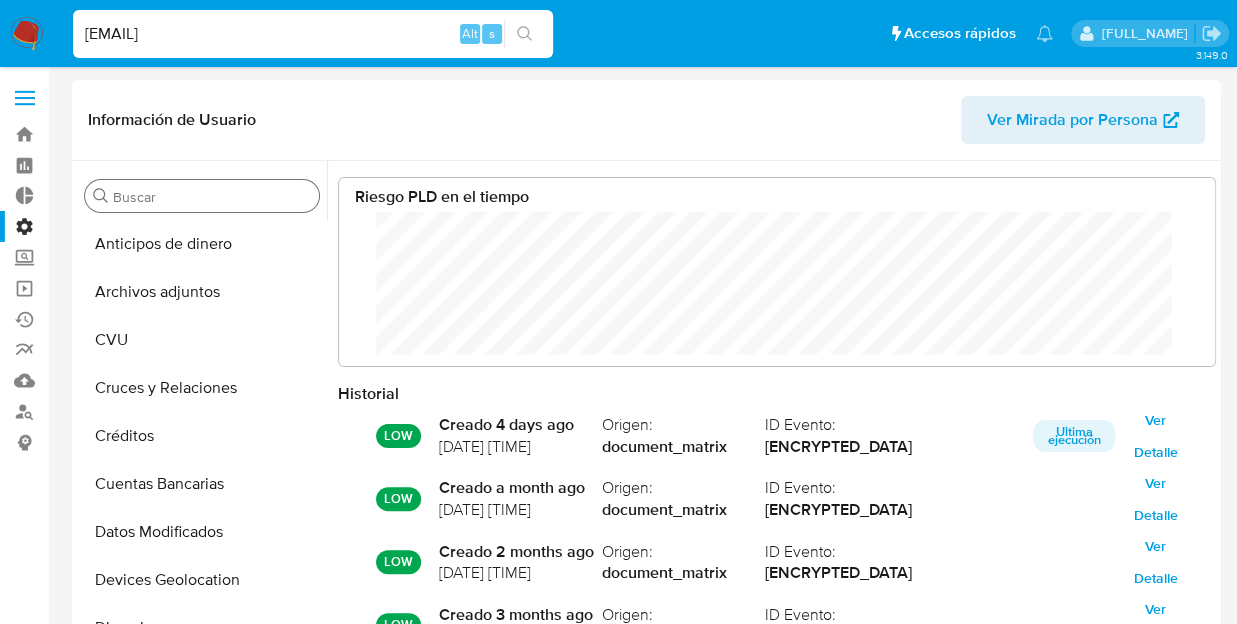 click on "Buscar" at bounding box center (212, 197) 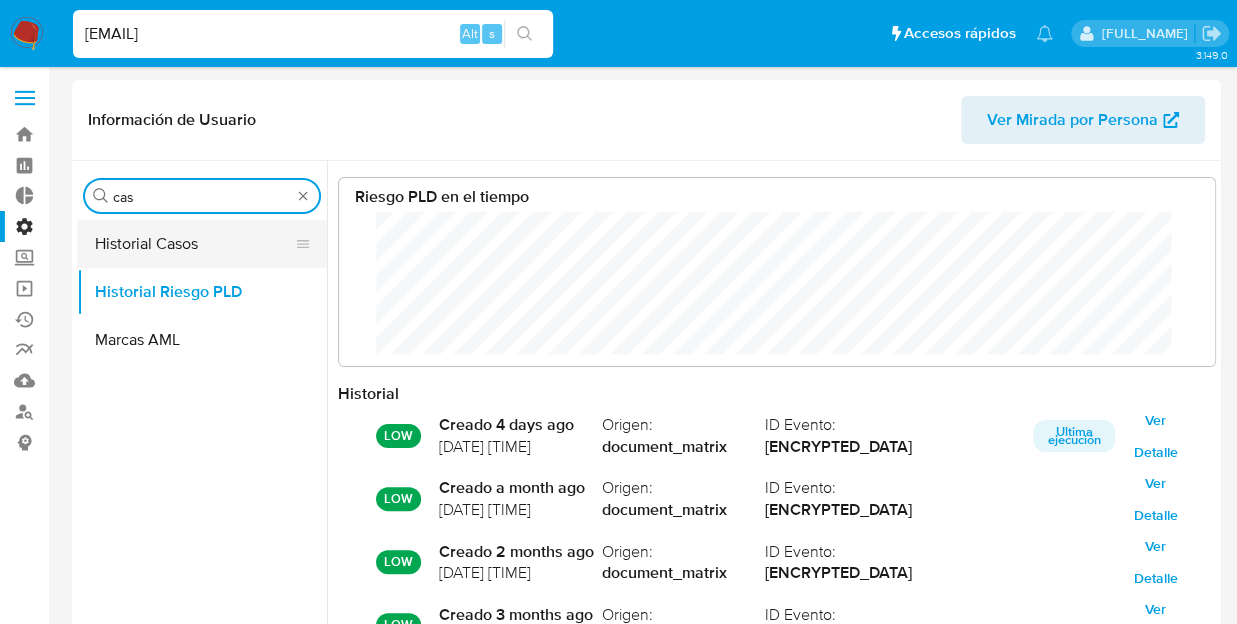 type on "cas" 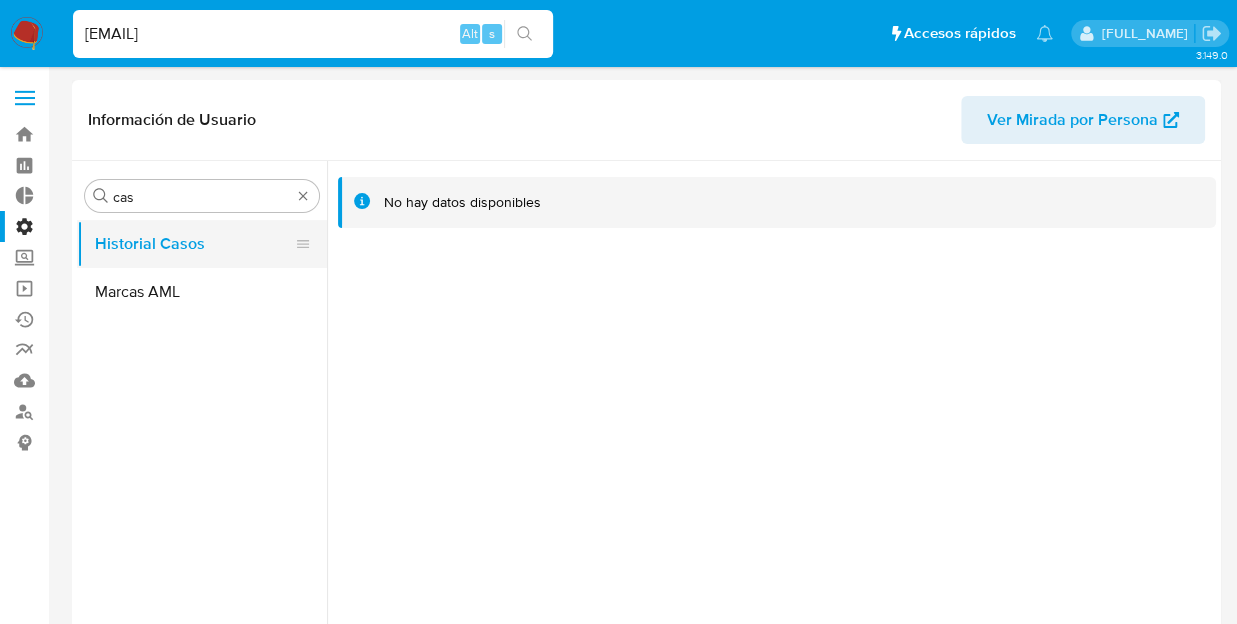 drag, startPoint x: 192, startPoint y: 260, endPoint x: 175, endPoint y: 249, distance: 20.248457 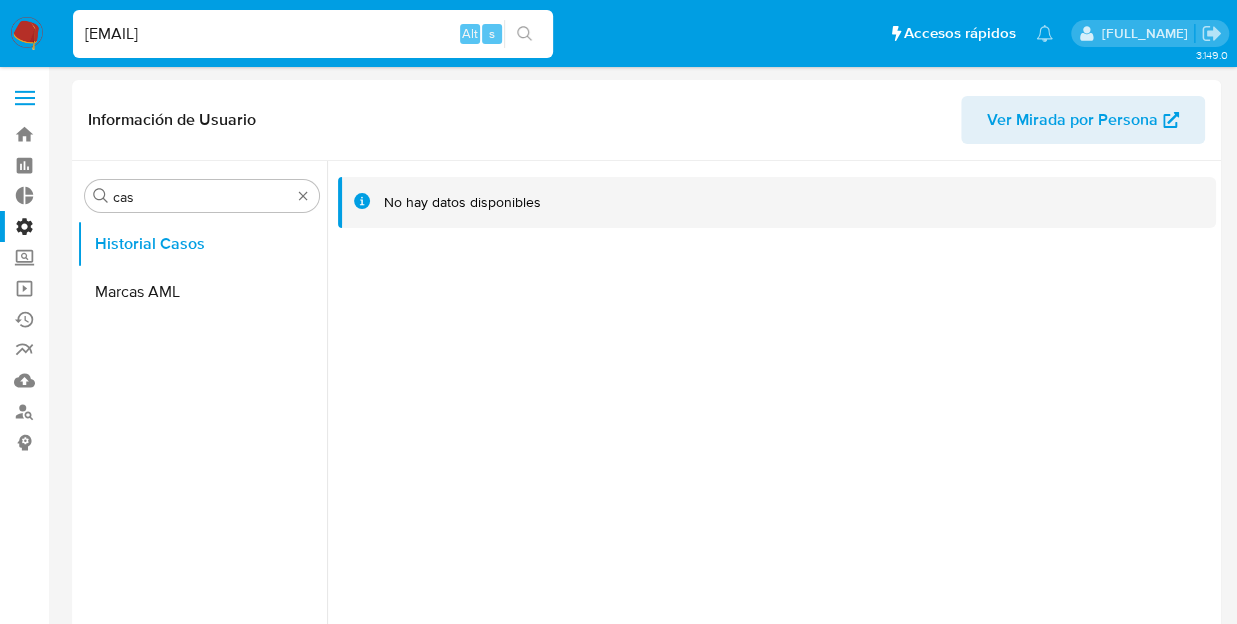 drag, startPoint x: 402, startPoint y: 36, endPoint x: -8, endPoint y: -39, distance: 416.8033 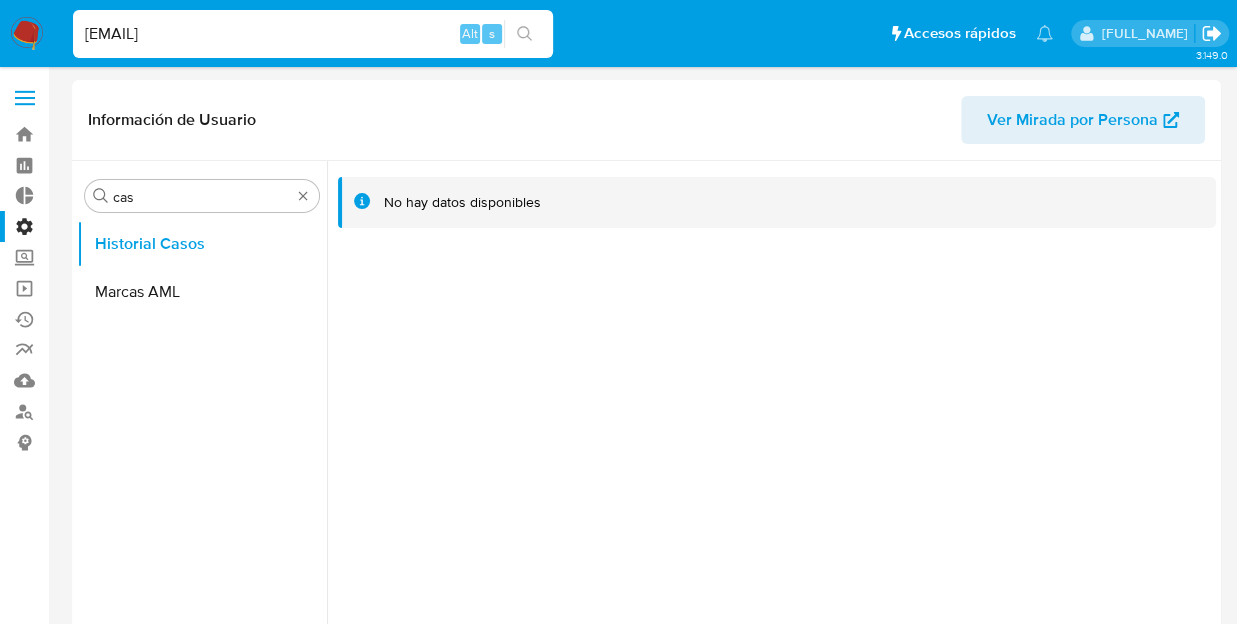paste on "Información del usuario→ Historial Riesgo  PLD" 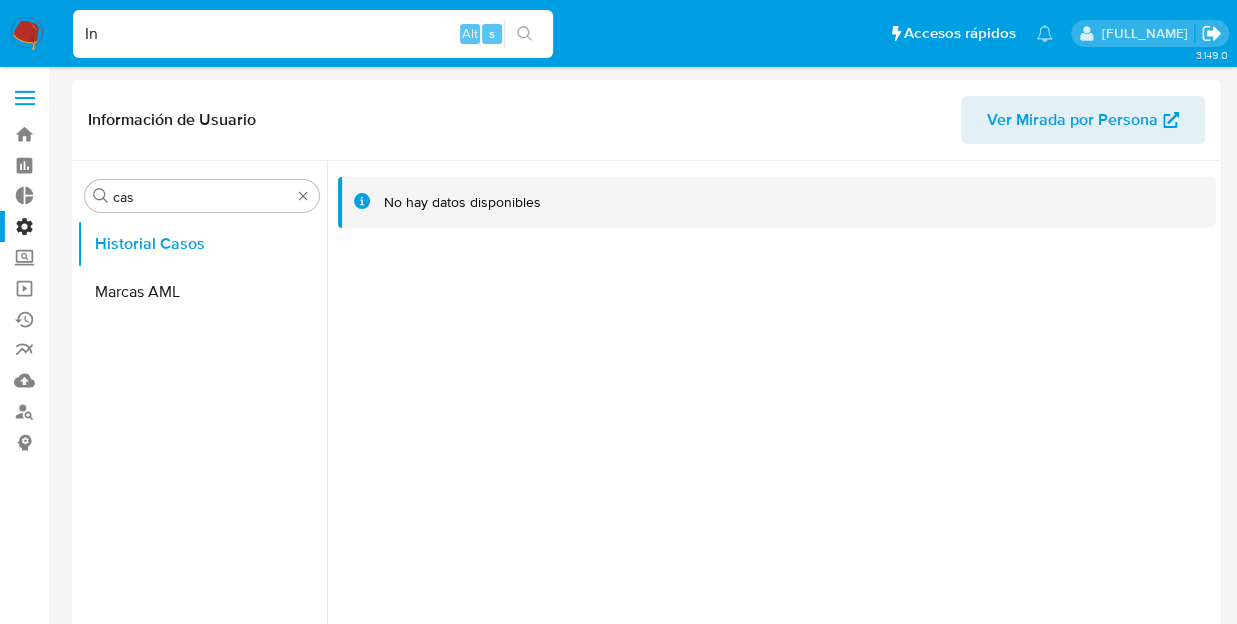 type on "I" 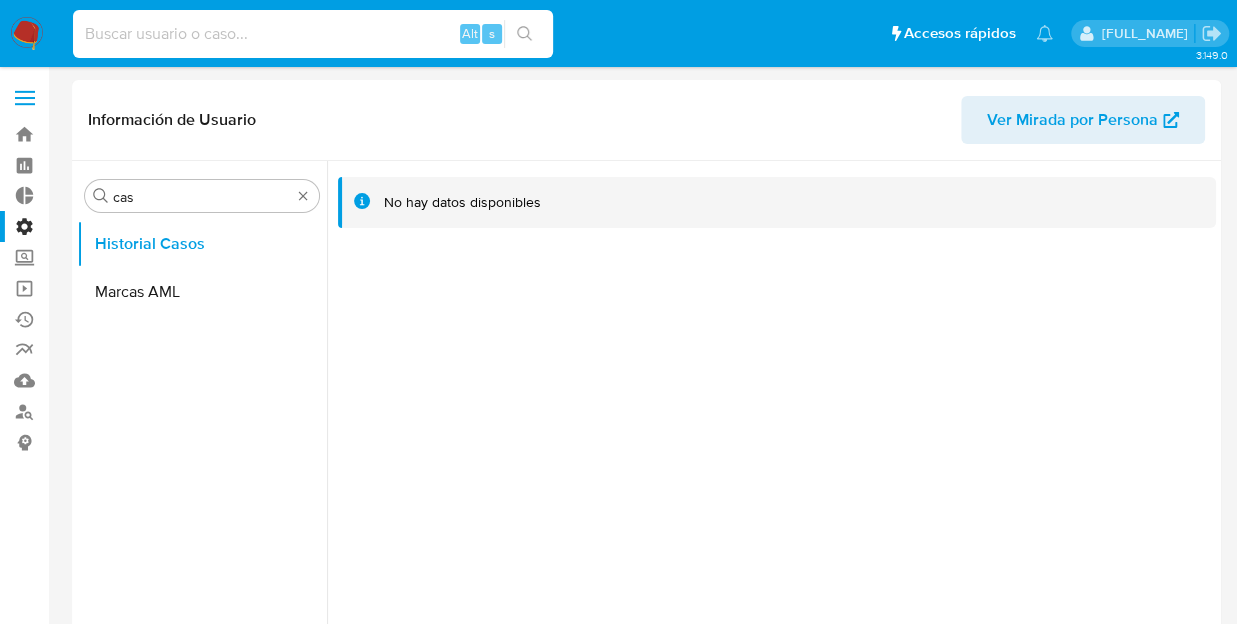 type 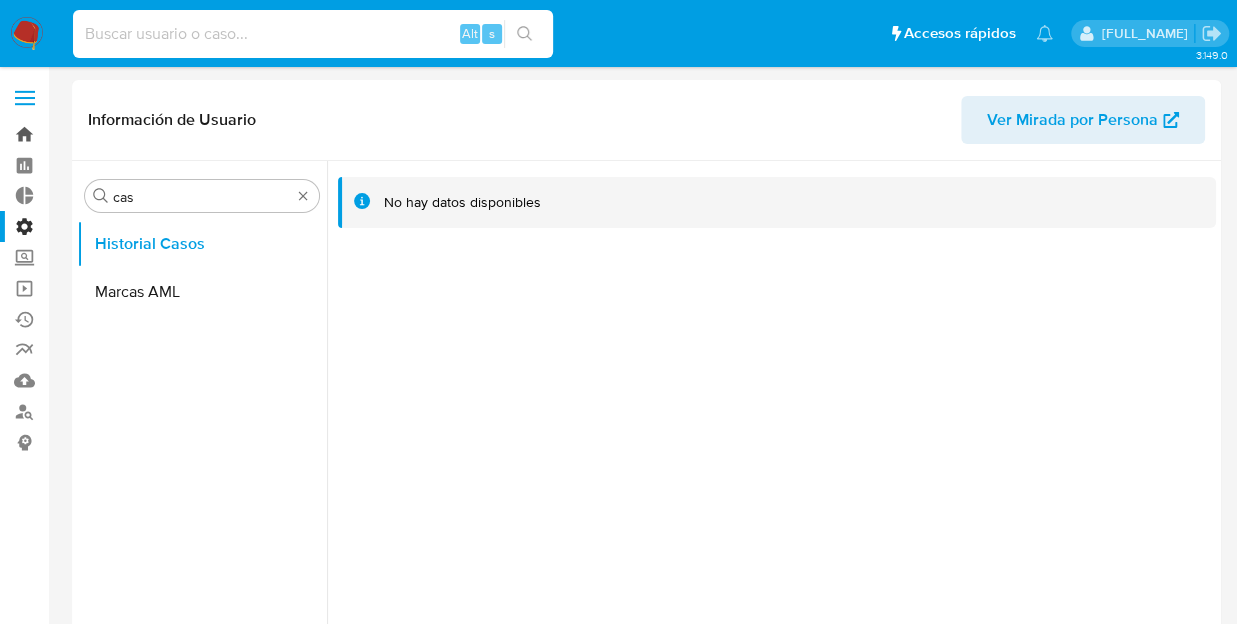 click on "Bandeja" at bounding box center (119, 134) 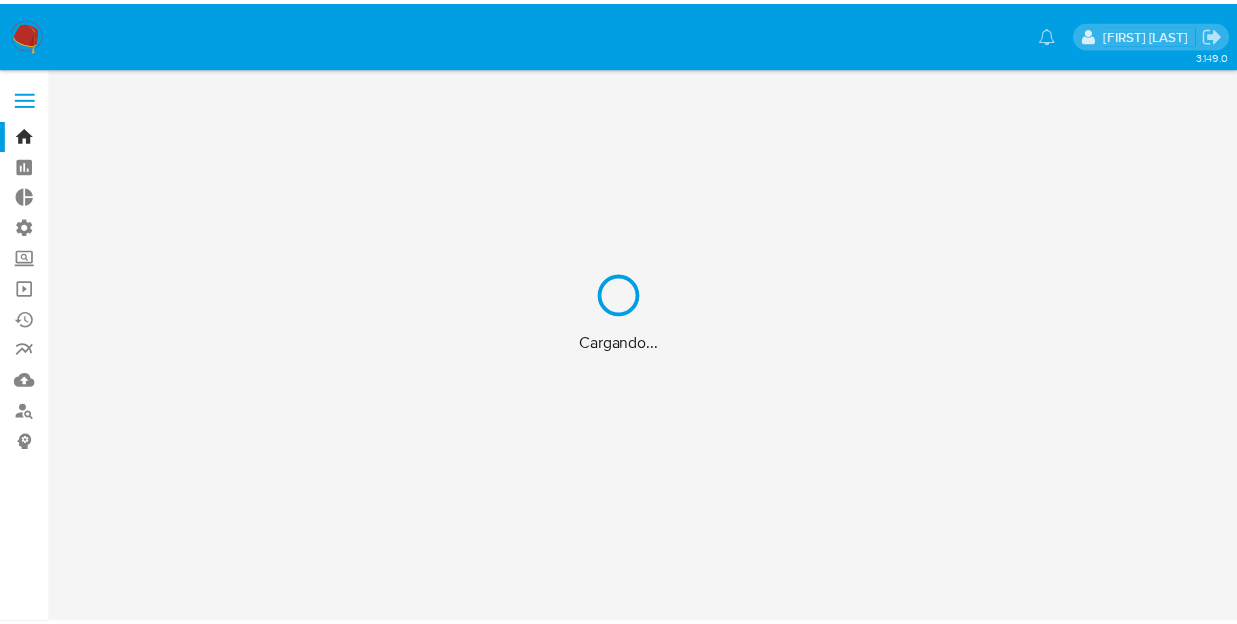 scroll, scrollTop: 0, scrollLeft: 0, axis: both 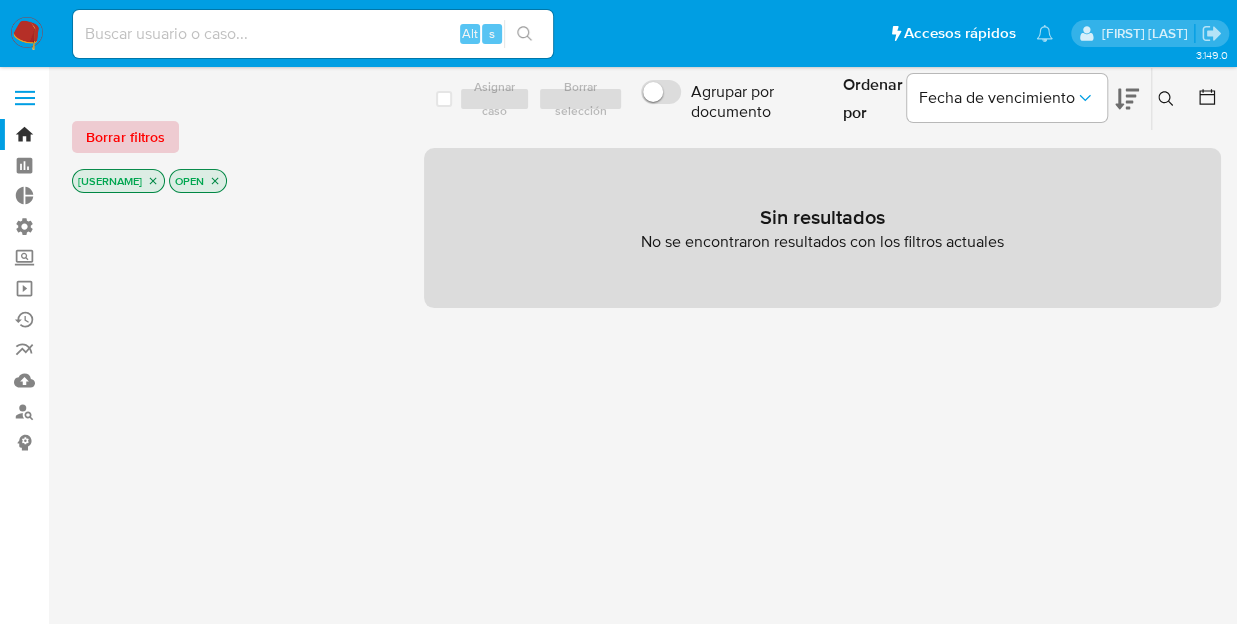 click on "Borrar filtros" at bounding box center [125, 137] 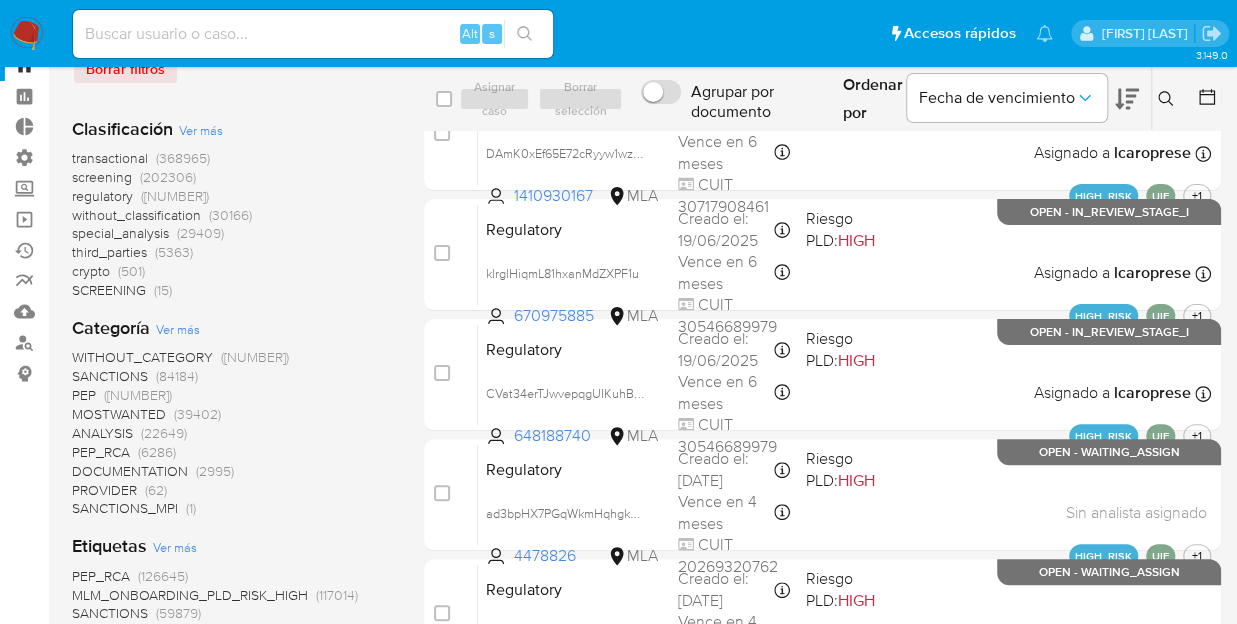 scroll, scrollTop: 100, scrollLeft: 0, axis: vertical 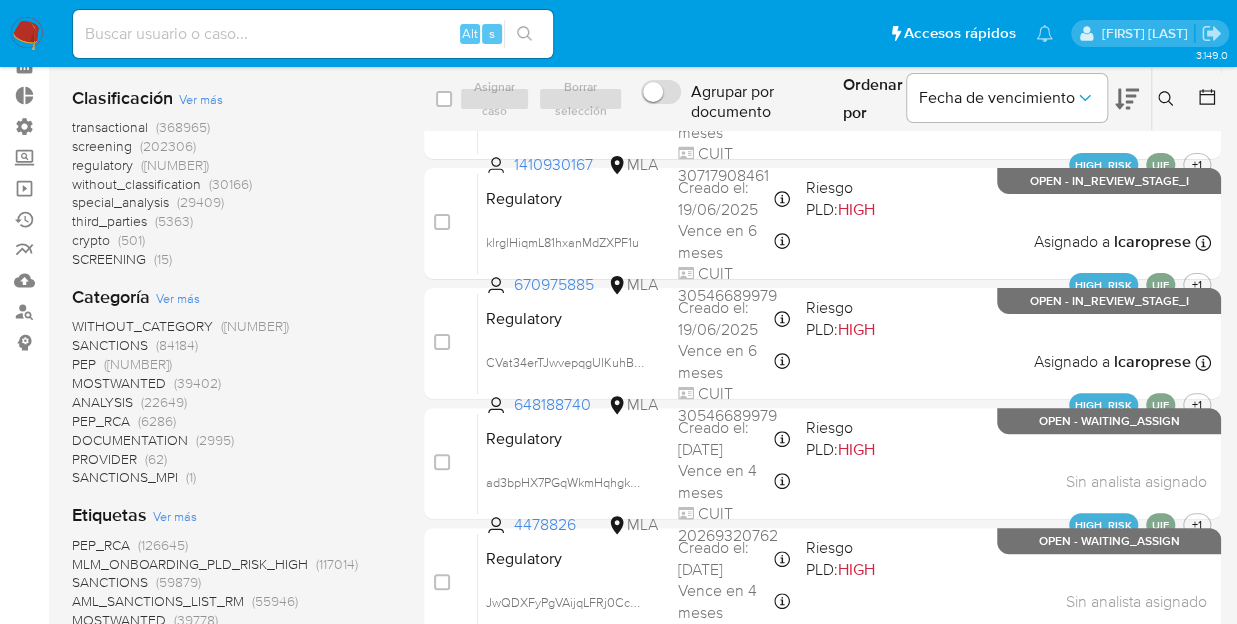 click on "transactional" at bounding box center (110, 127) 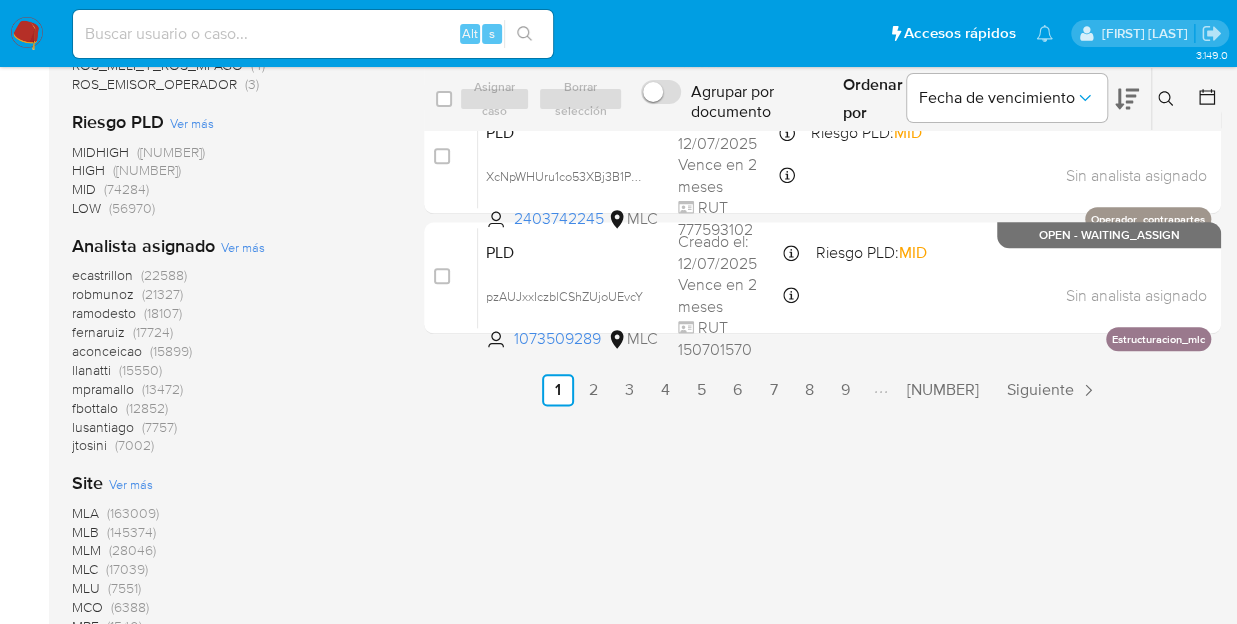 scroll, scrollTop: 1146, scrollLeft: 0, axis: vertical 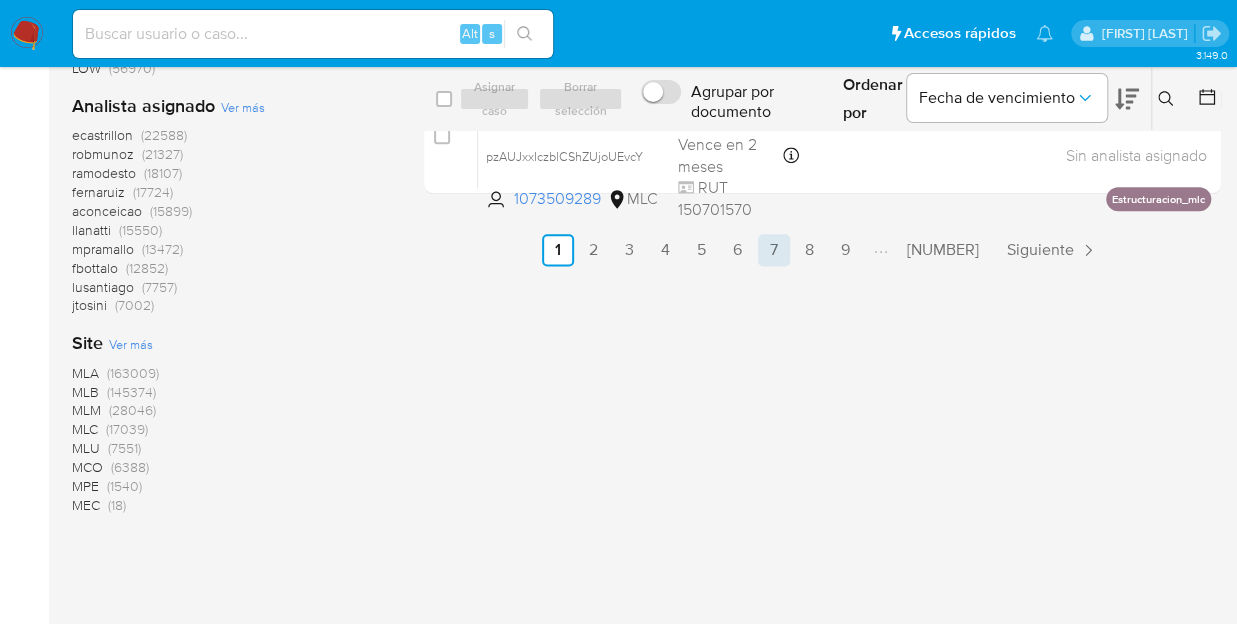 click on "7" at bounding box center [774, 250] 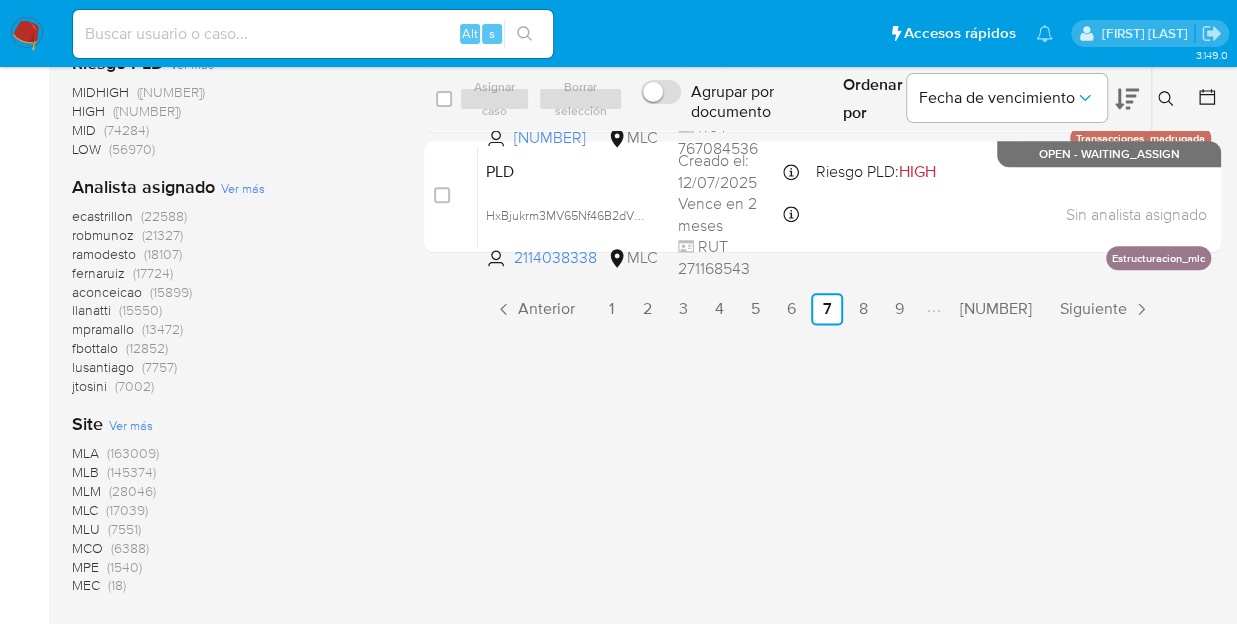 scroll, scrollTop: 1146, scrollLeft: 0, axis: vertical 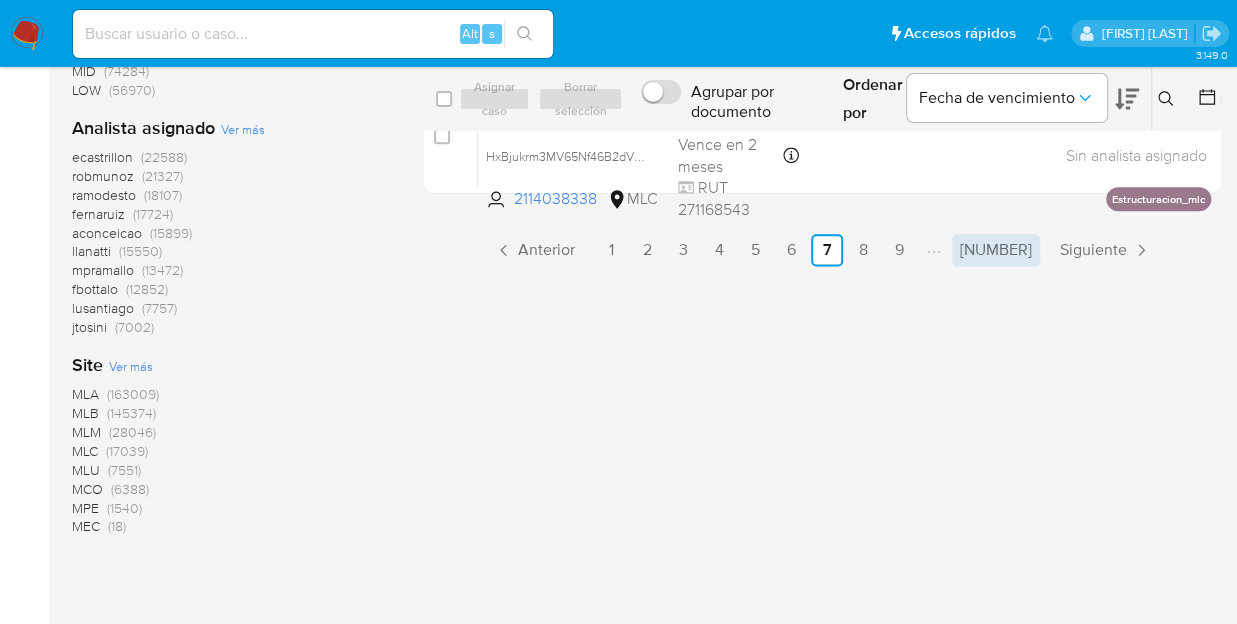 click on "36897" at bounding box center [996, 250] 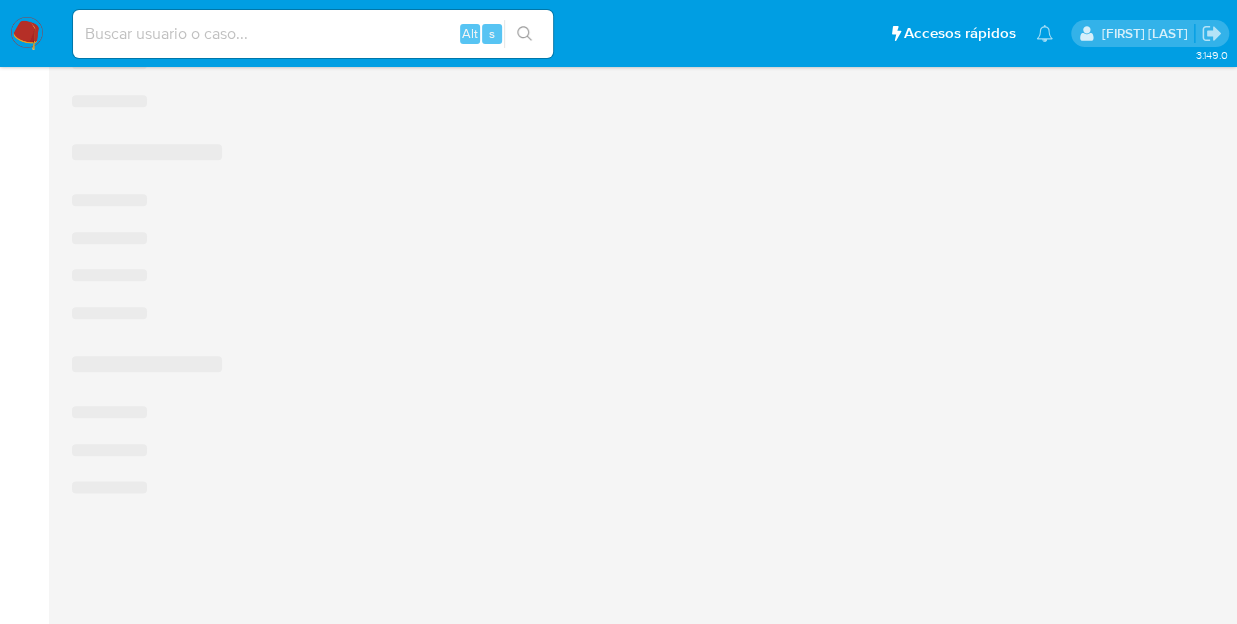 scroll, scrollTop: 0, scrollLeft: 0, axis: both 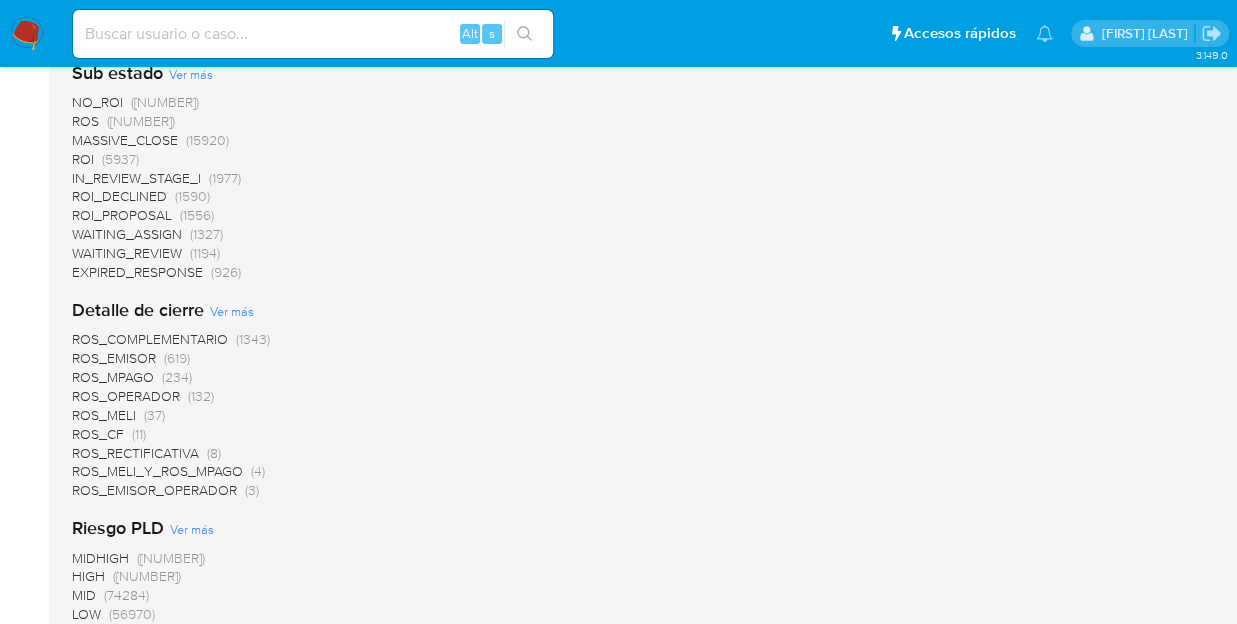 click on "WAITING_REVIEW" at bounding box center (127, 253) 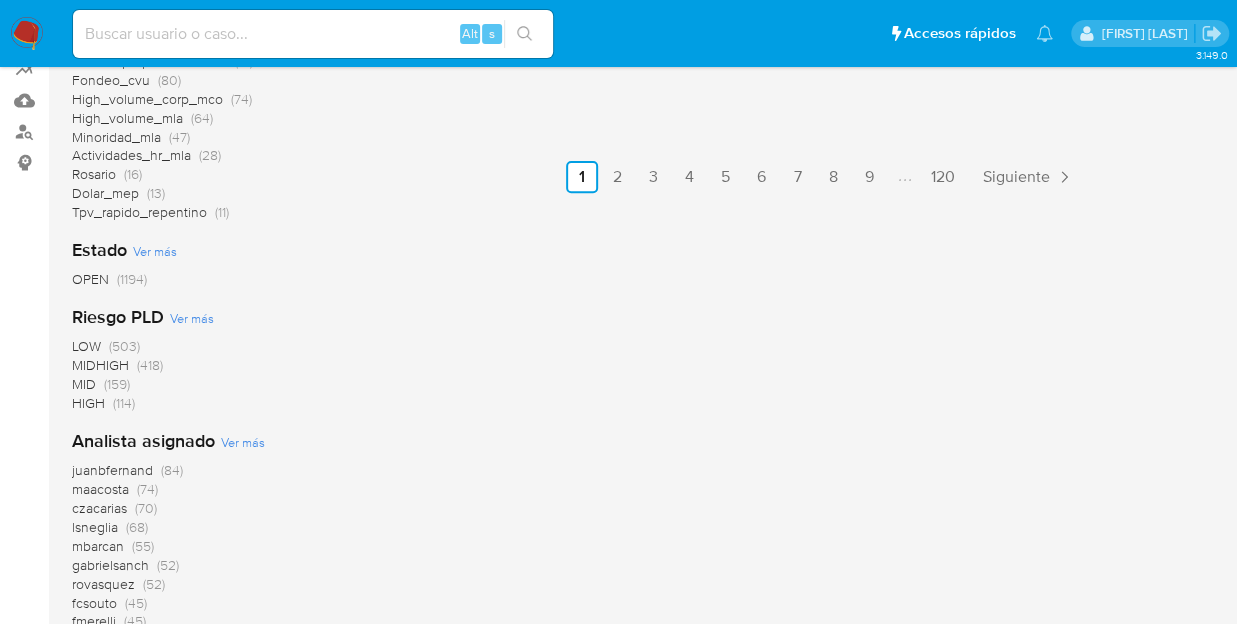 scroll, scrollTop: 58, scrollLeft: 0, axis: vertical 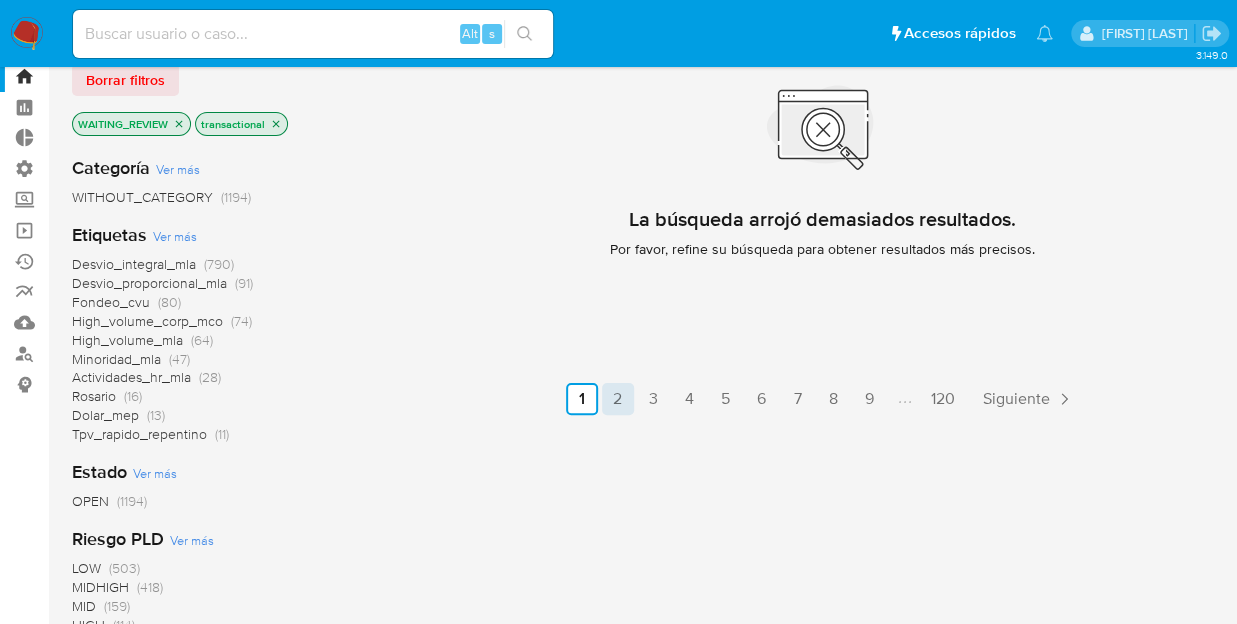 click on "2" at bounding box center (618, 399) 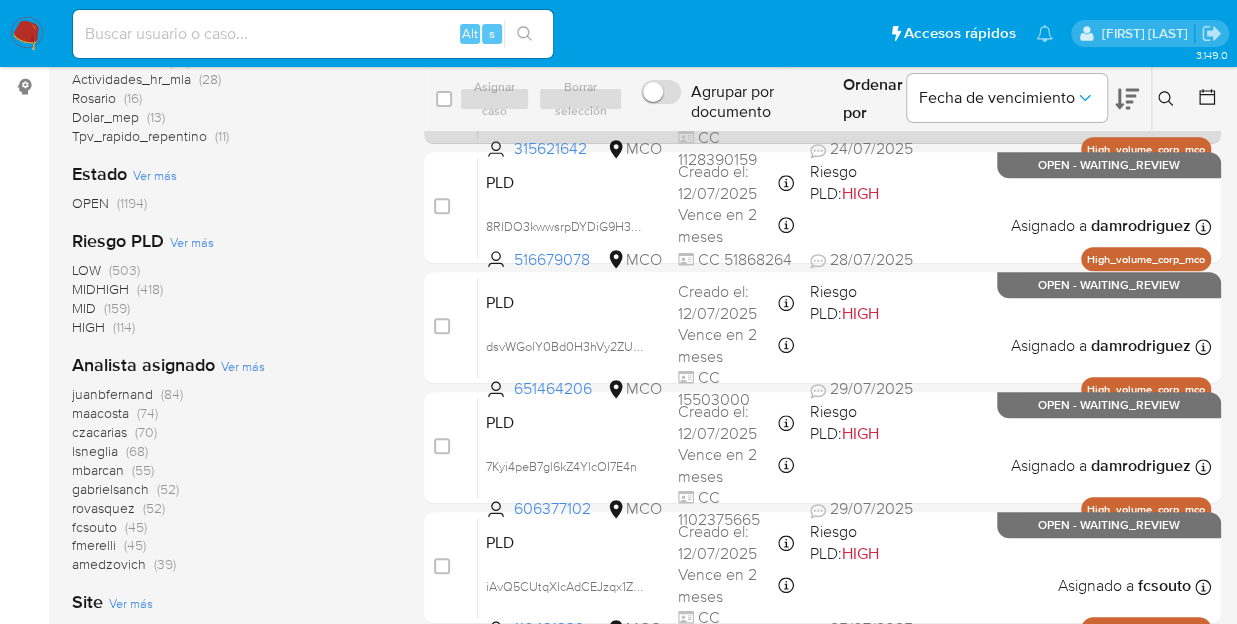 scroll, scrollTop: 200, scrollLeft: 0, axis: vertical 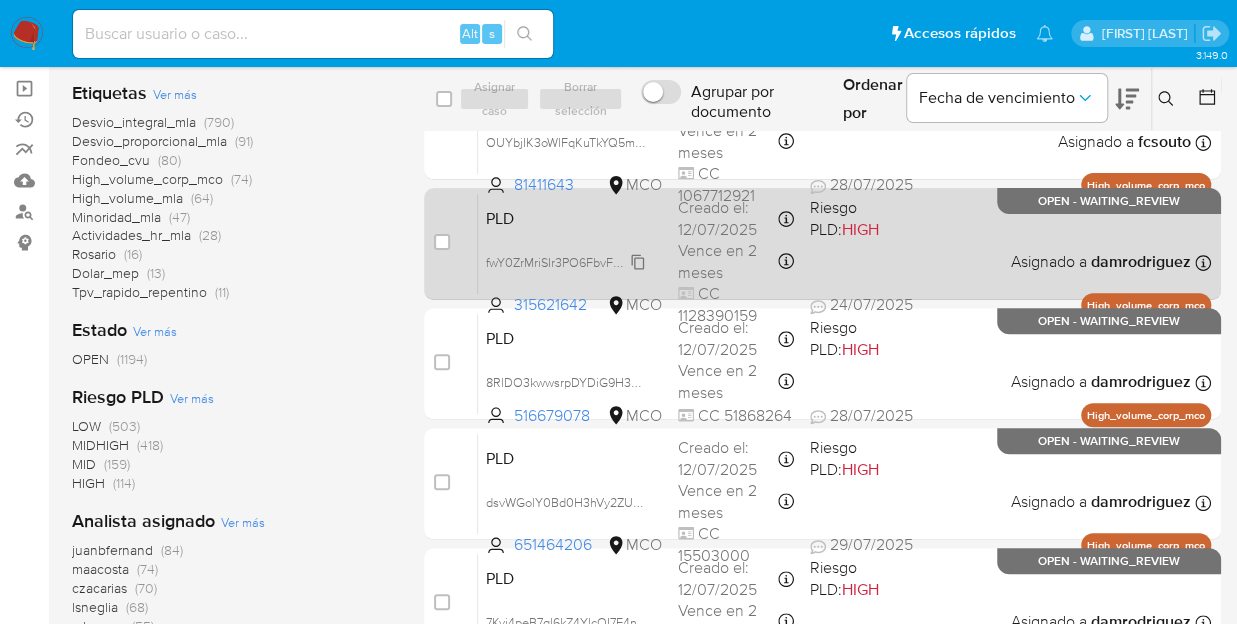 click on "fwY0ZrMriSIr3PO6FbvFX6JH" at bounding box center (564, 261) 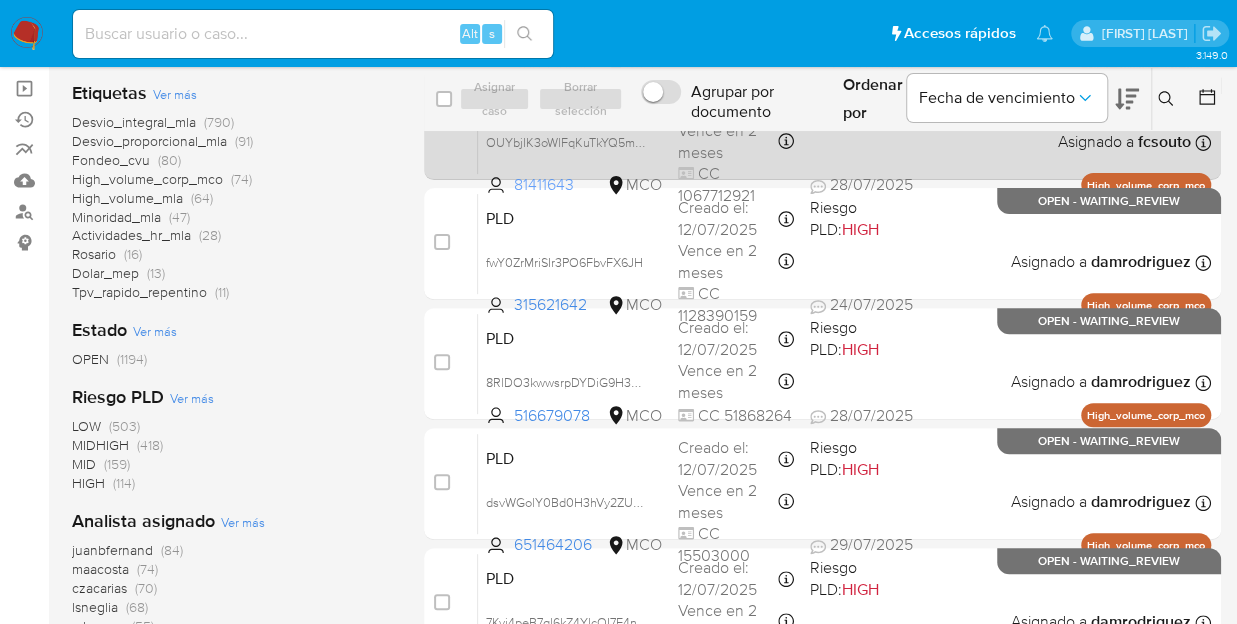 click on "81411643" at bounding box center [558, 185] 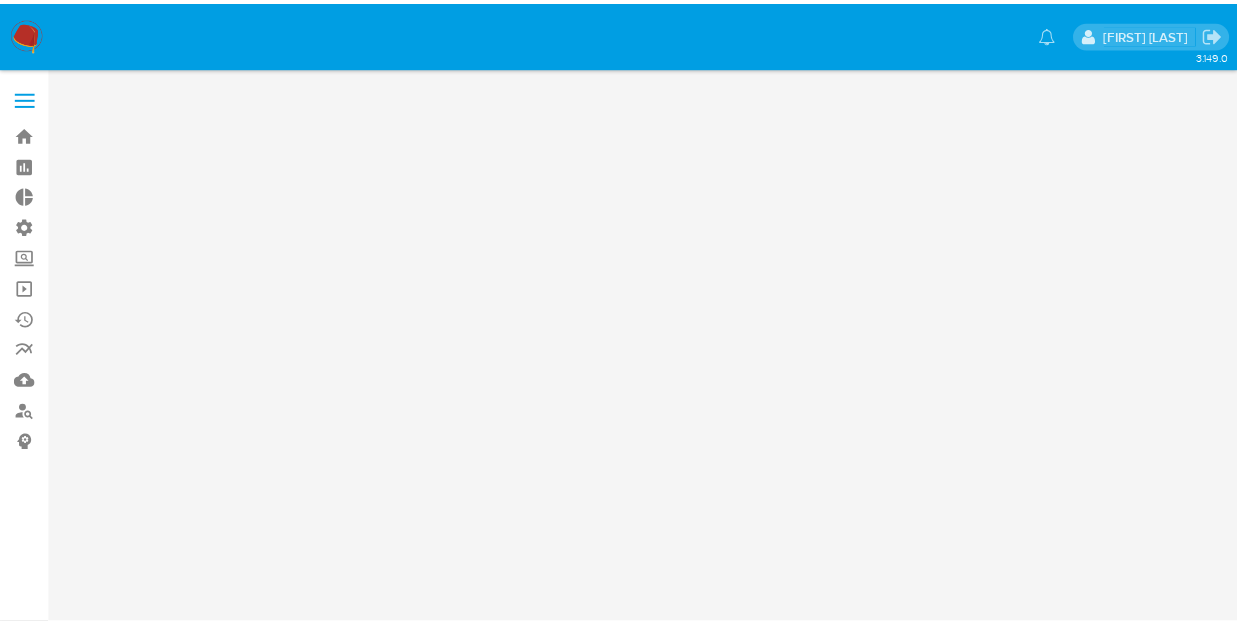 scroll, scrollTop: 0, scrollLeft: 0, axis: both 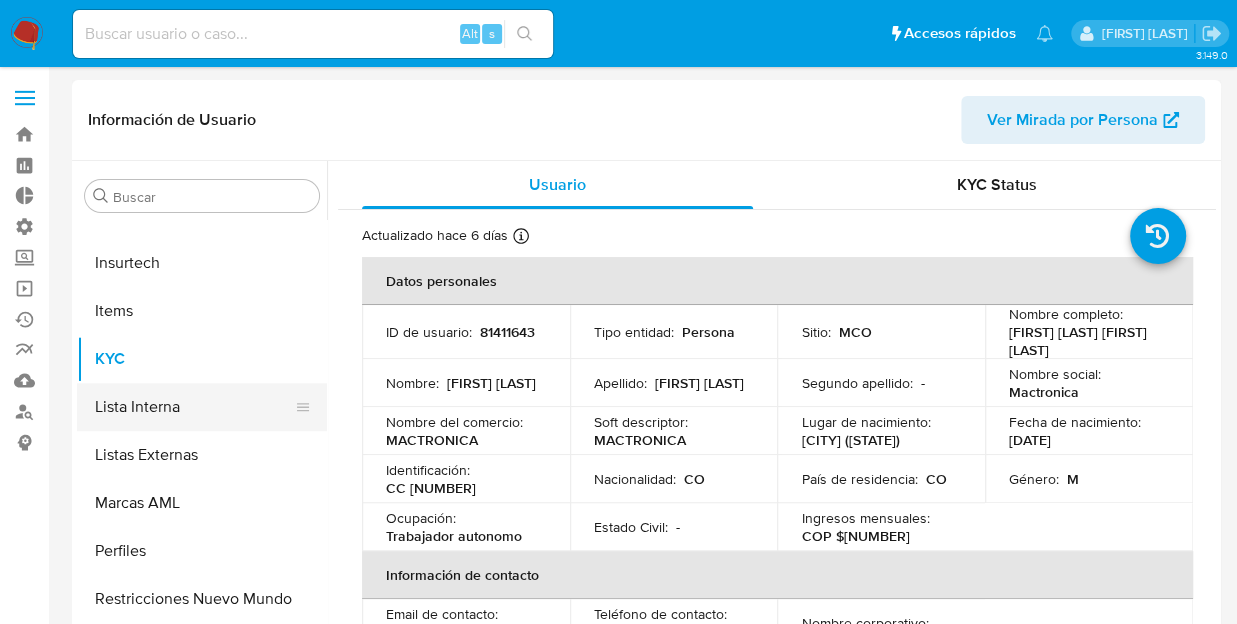 select on "10" 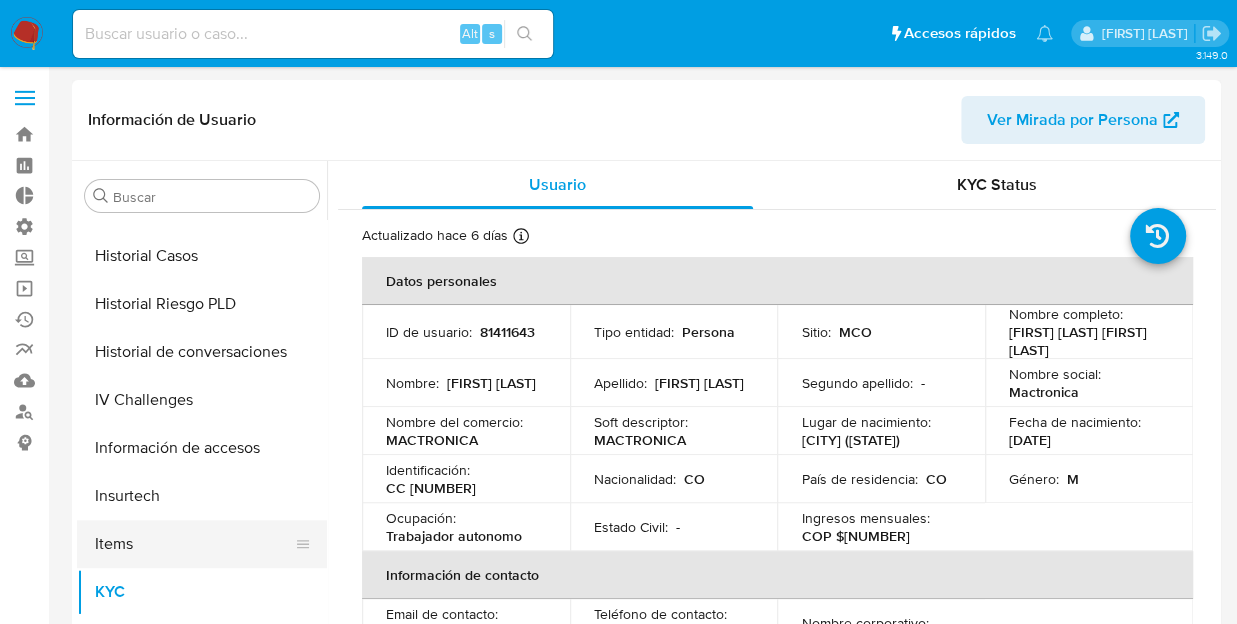 scroll, scrollTop: 497, scrollLeft: 0, axis: vertical 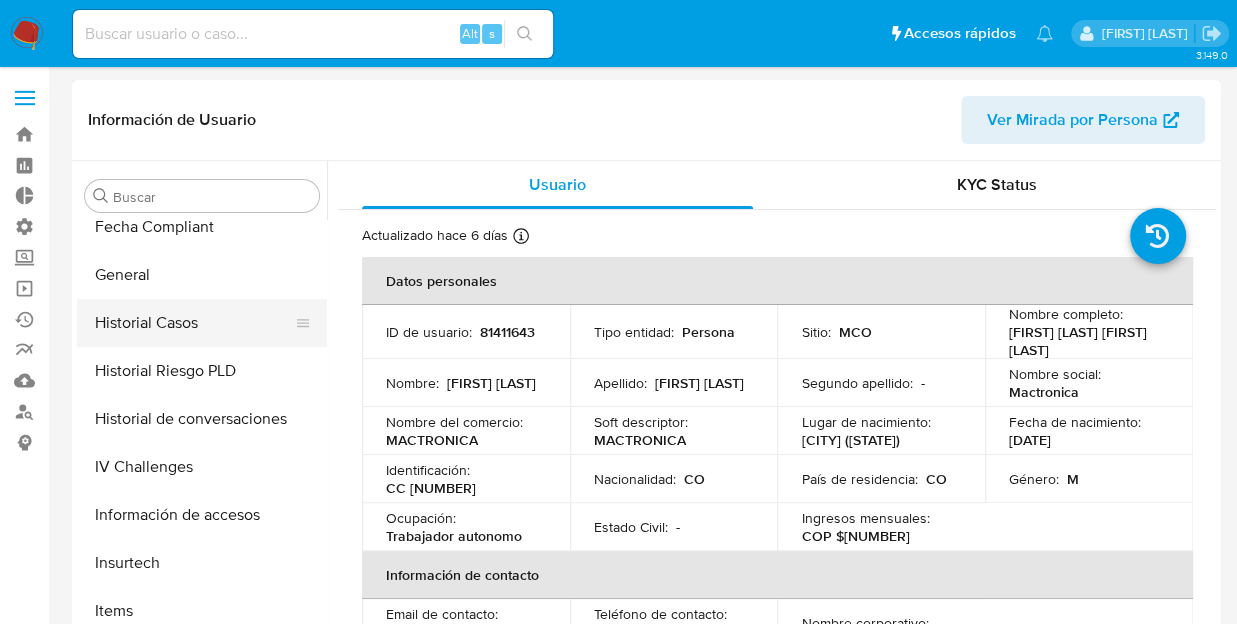 click on "Historial Casos" at bounding box center [194, 323] 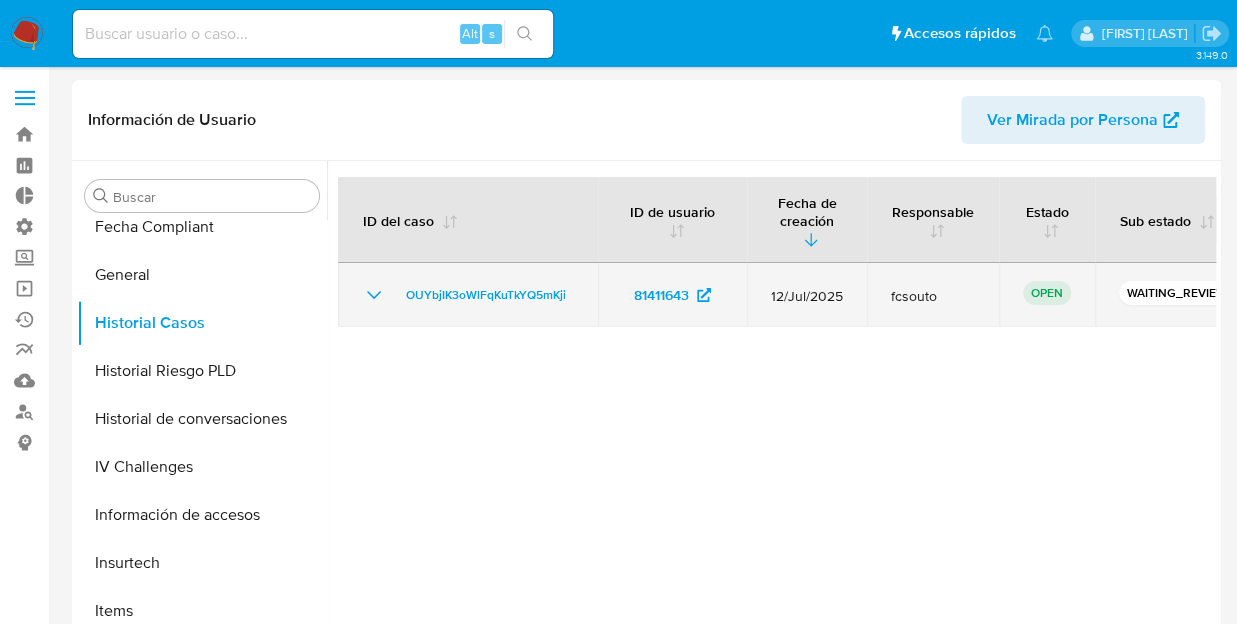 click 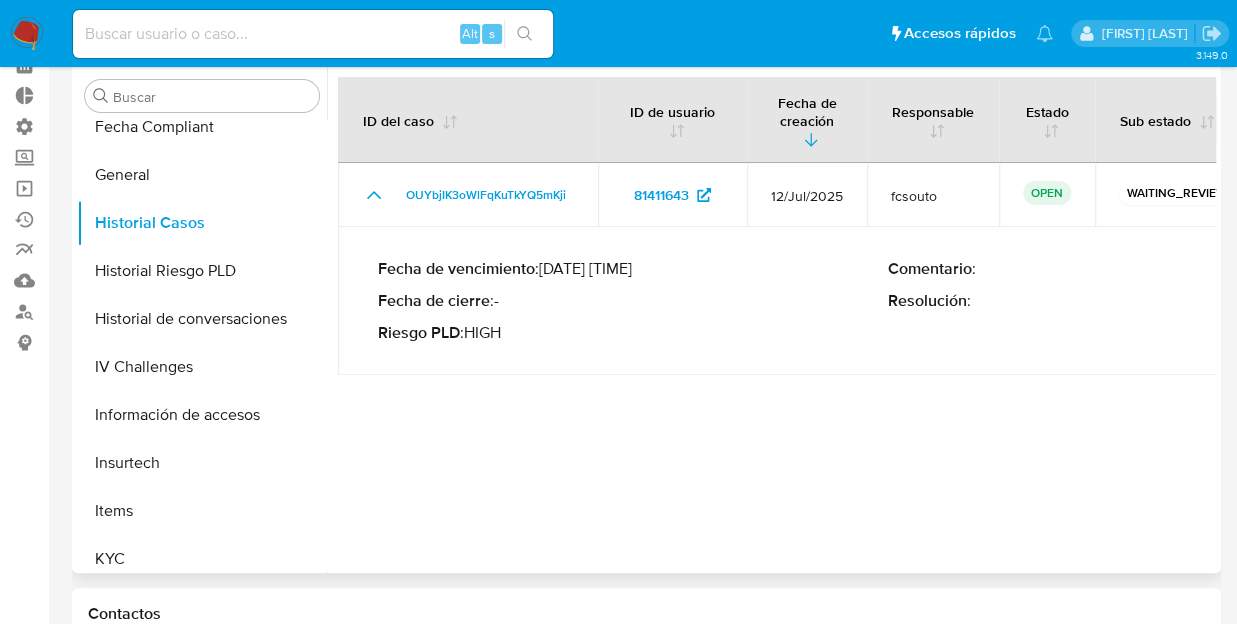 scroll, scrollTop: 0, scrollLeft: 0, axis: both 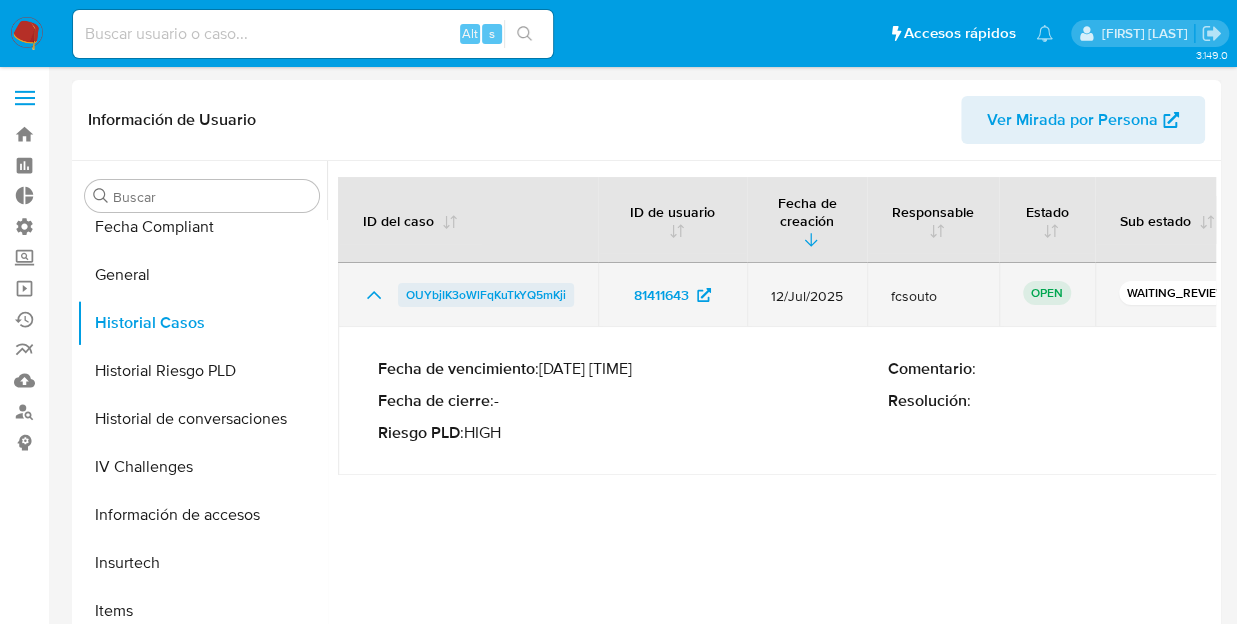 click on "OUYbjIK3oWlFqKuTkYQ5mKji" at bounding box center [486, 295] 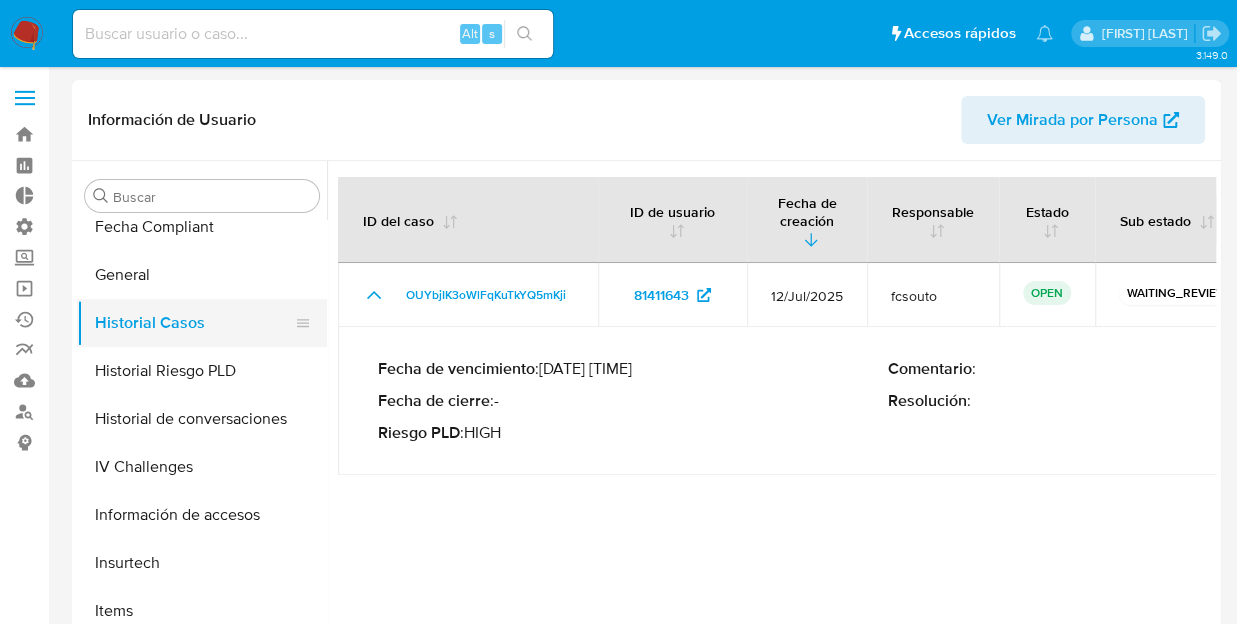 click on "Historial Casos" at bounding box center (194, 323) 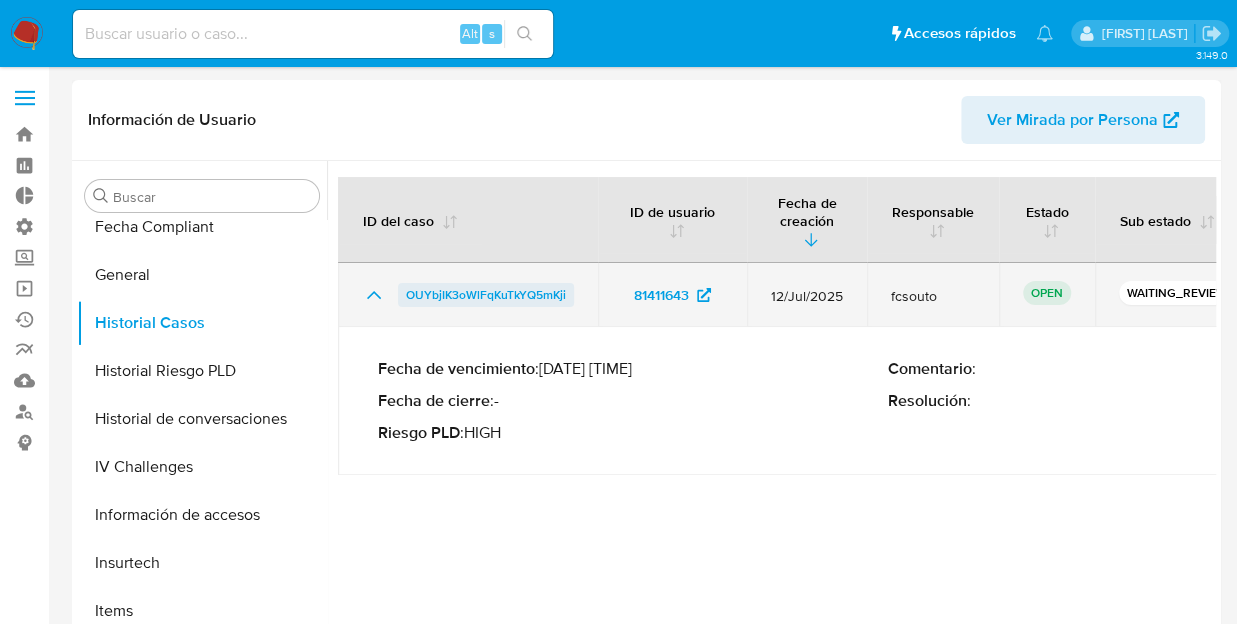 click on "OUYbjIK3oWlFqKuTkYQ5mKji" at bounding box center (486, 295) 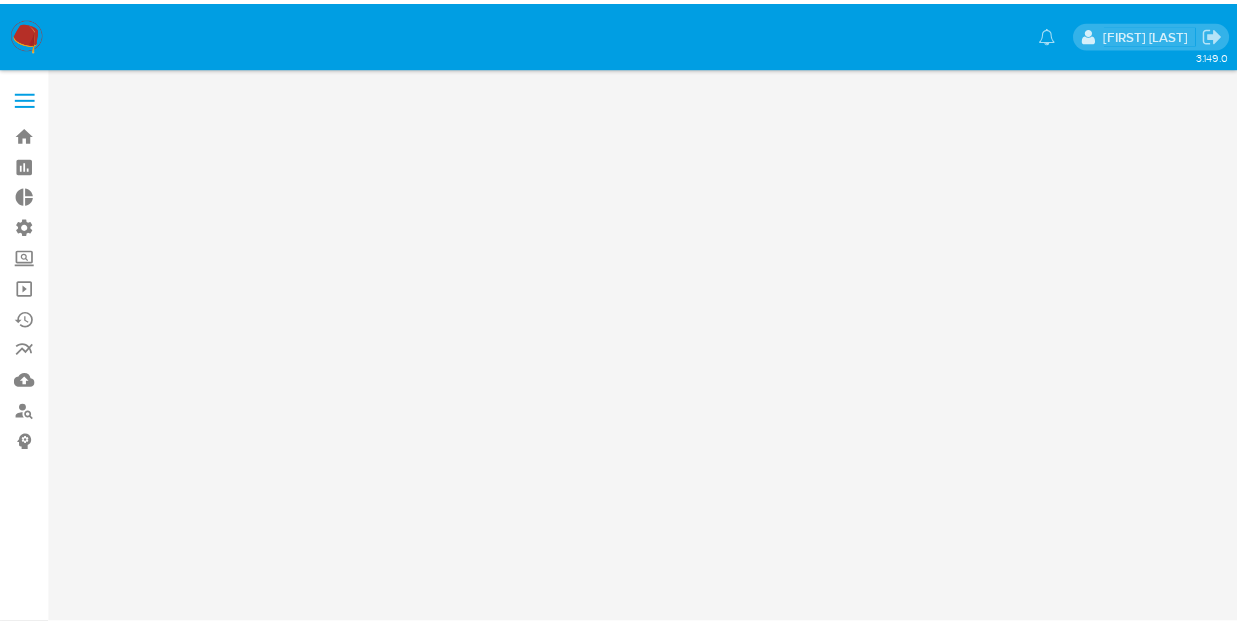 scroll, scrollTop: 0, scrollLeft: 0, axis: both 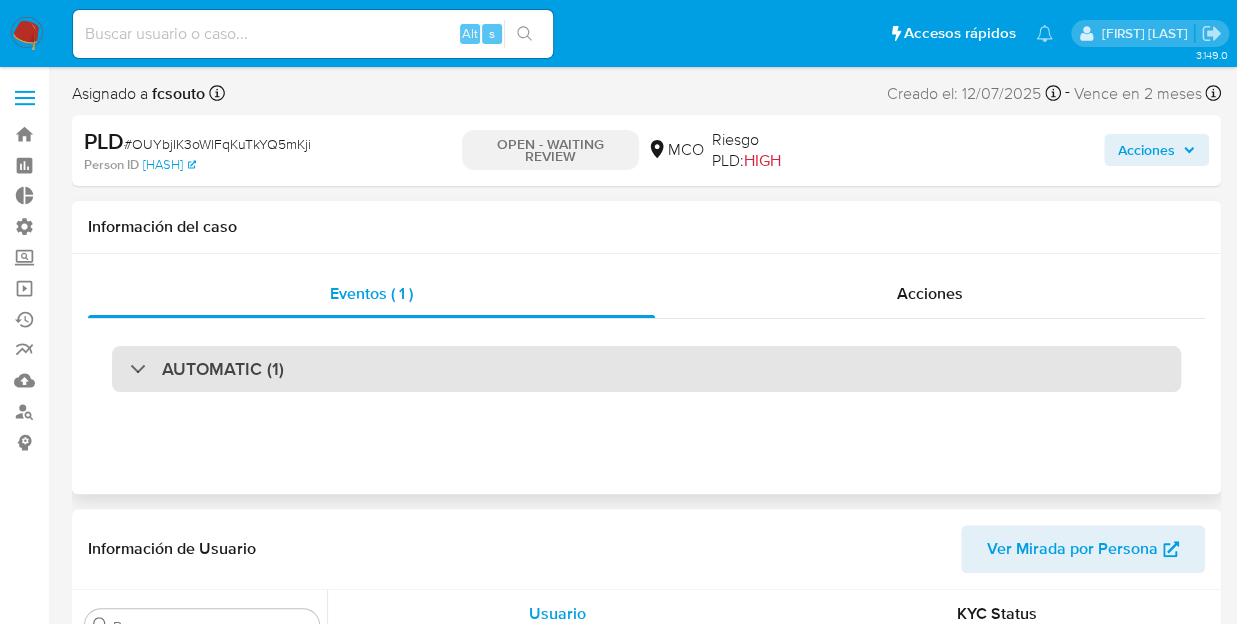 select on "10" 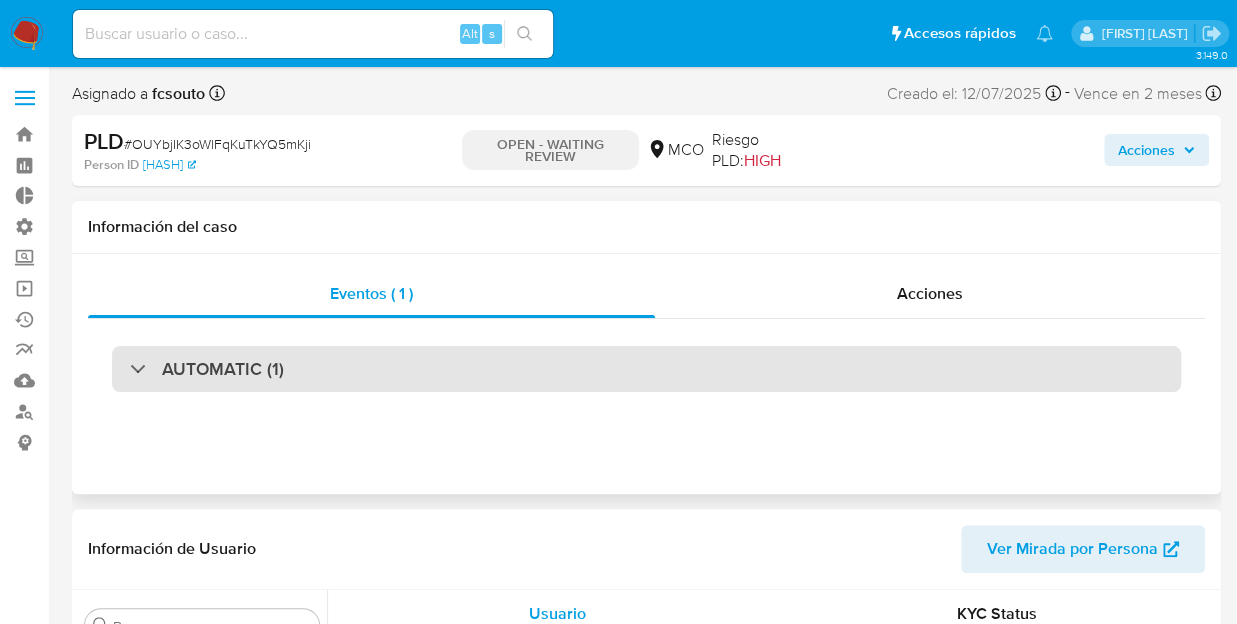 click at bounding box center [130, 368] 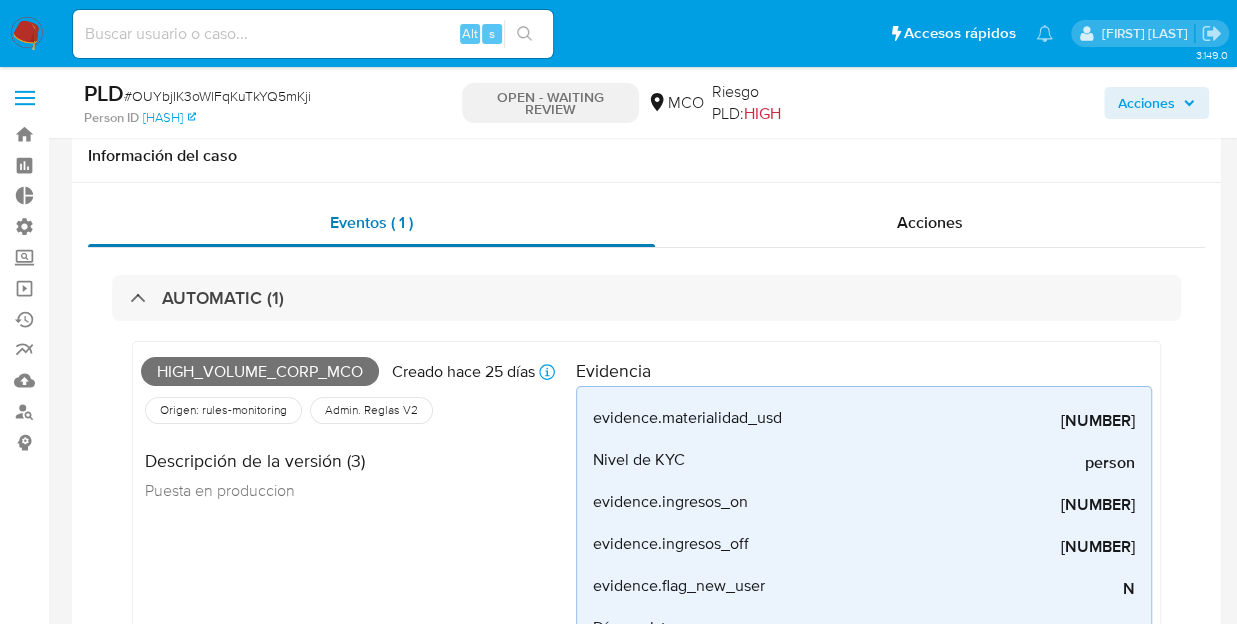 scroll, scrollTop: 200, scrollLeft: 0, axis: vertical 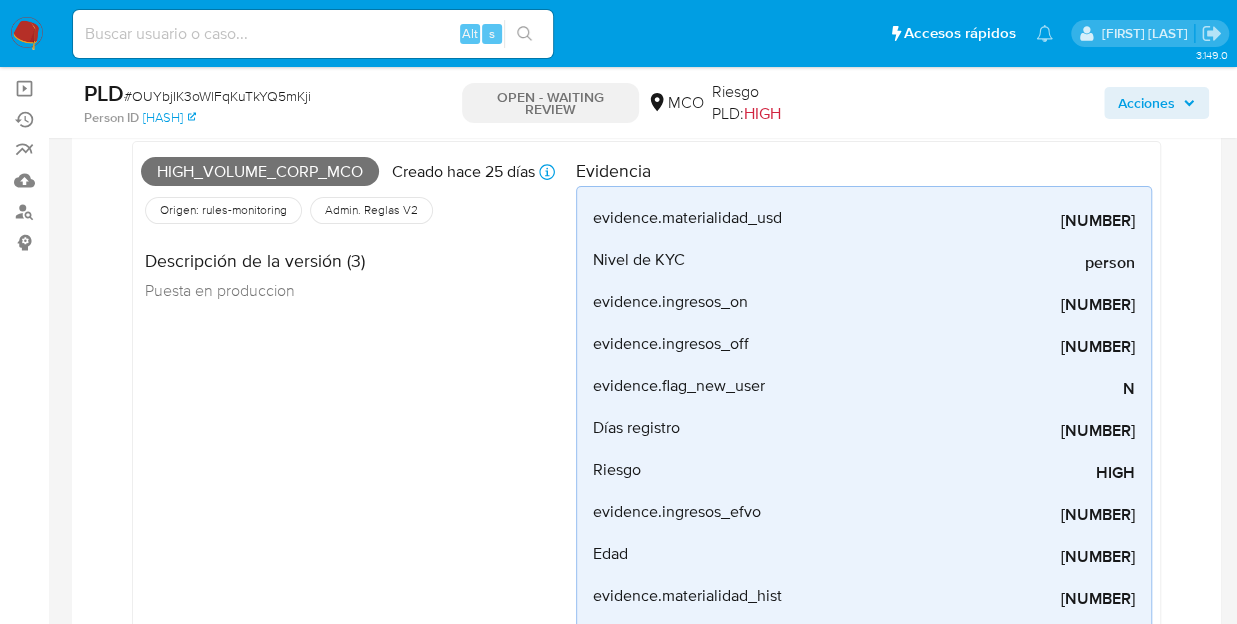 click on "Origen: rules-monitoring" at bounding box center (223, 210) 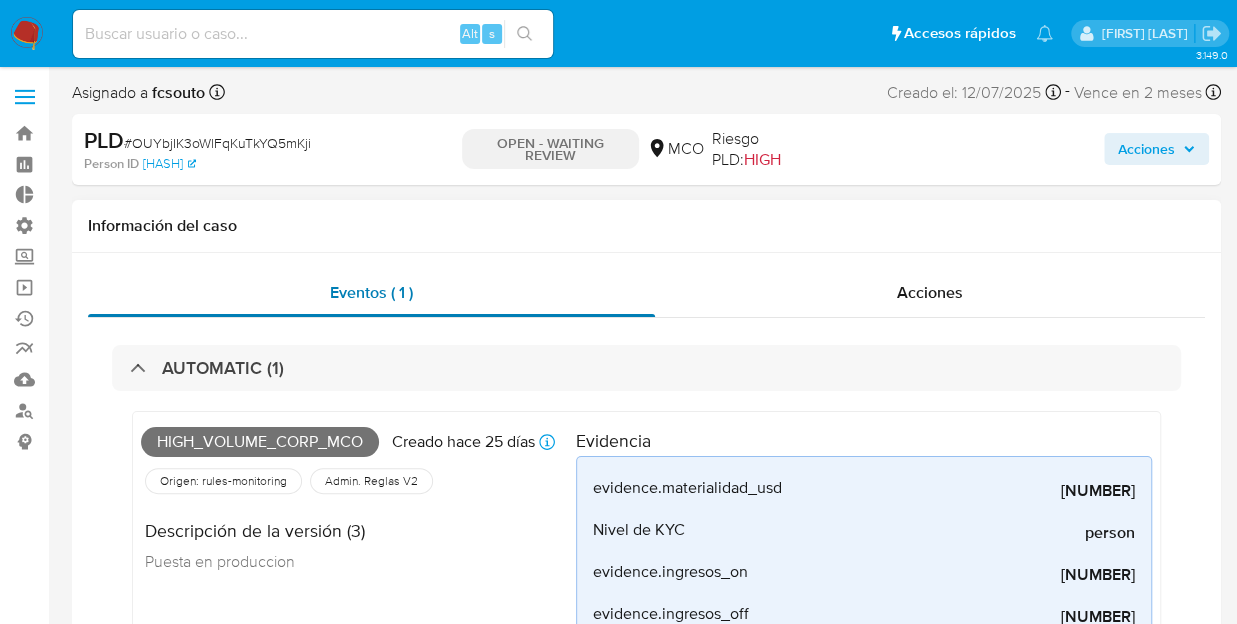 scroll, scrollTop: 0, scrollLeft: 0, axis: both 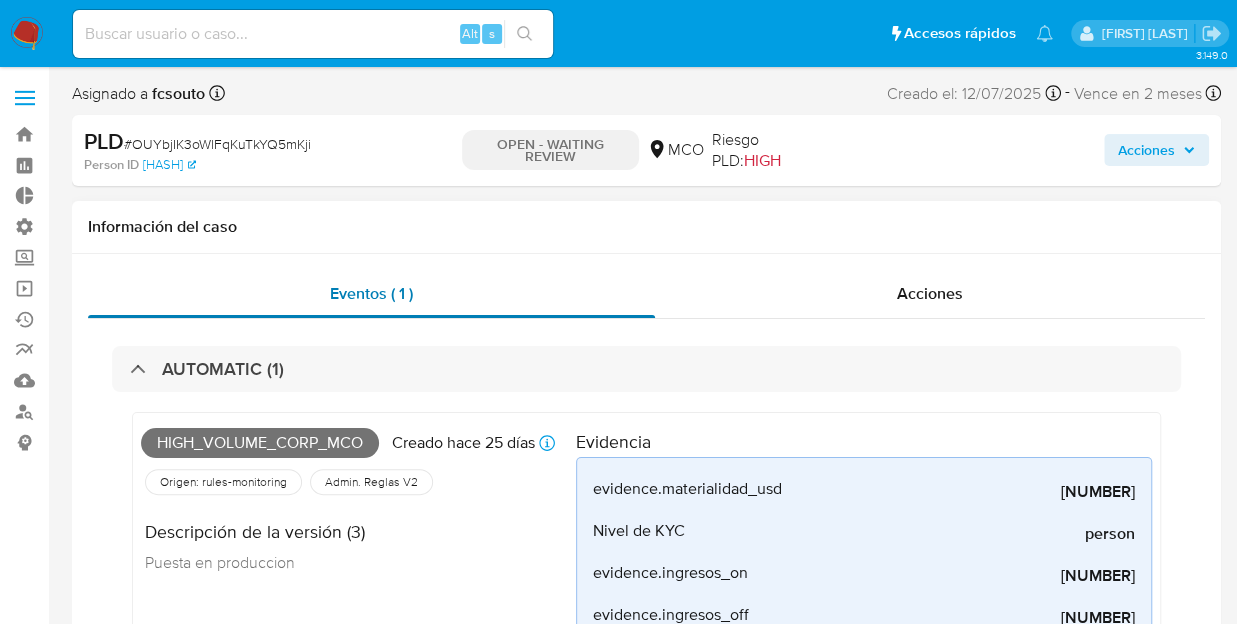 click on "Eventos ( 1 )" at bounding box center [371, 293] 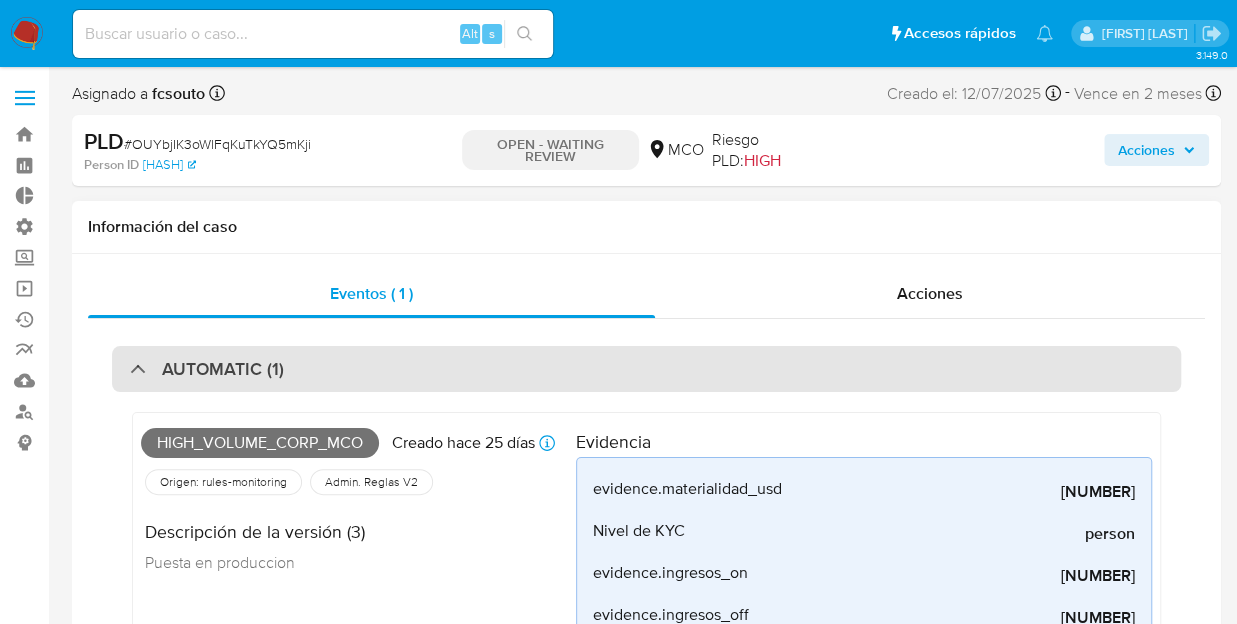 click on "AUTOMATIC (1)" at bounding box center [646, 369] 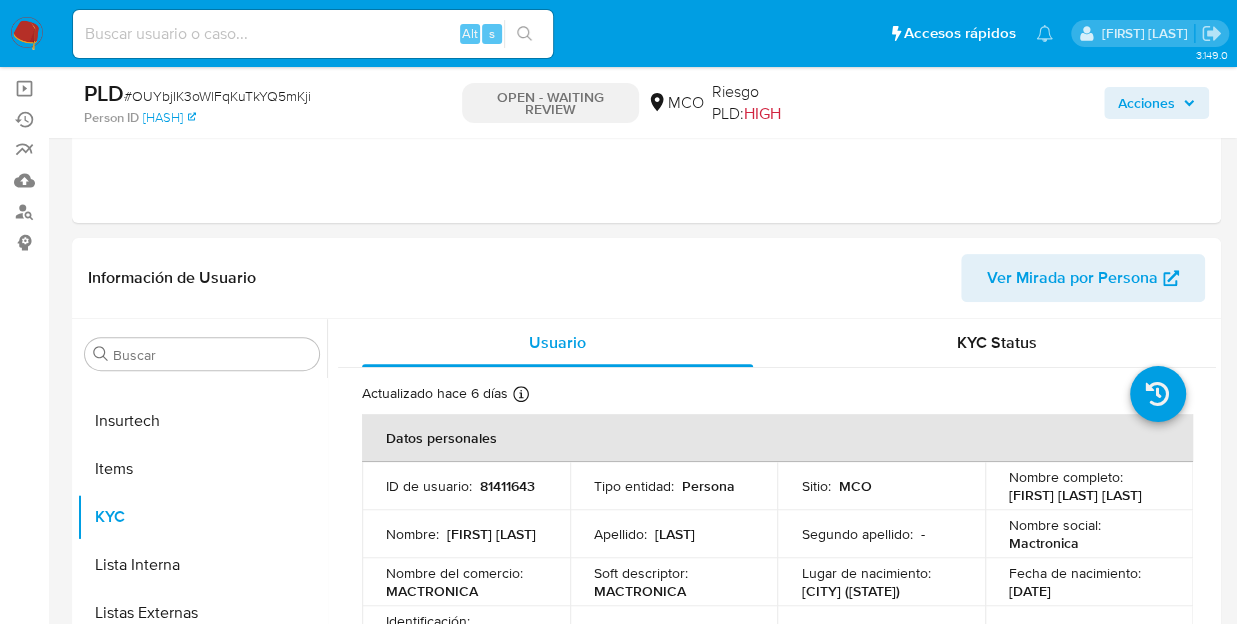 scroll, scrollTop: 0, scrollLeft: 0, axis: both 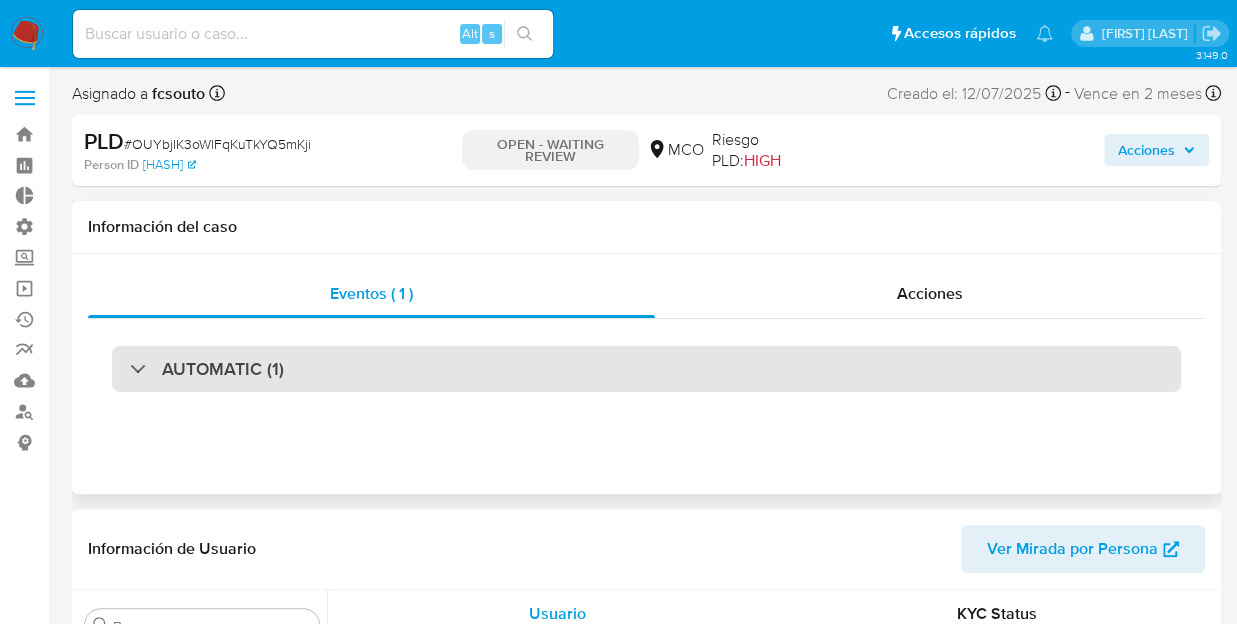 drag, startPoint x: 128, startPoint y: 351, endPoint x: 124, endPoint y: 363, distance: 12.649111 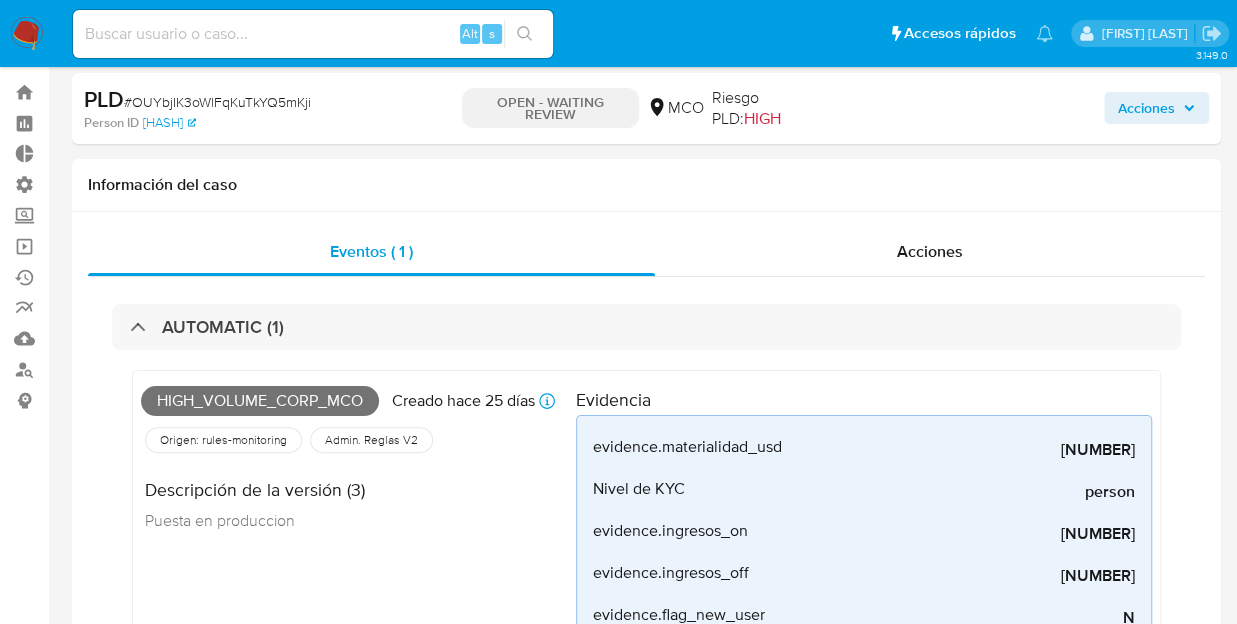 scroll, scrollTop: 0, scrollLeft: 0, axis: both 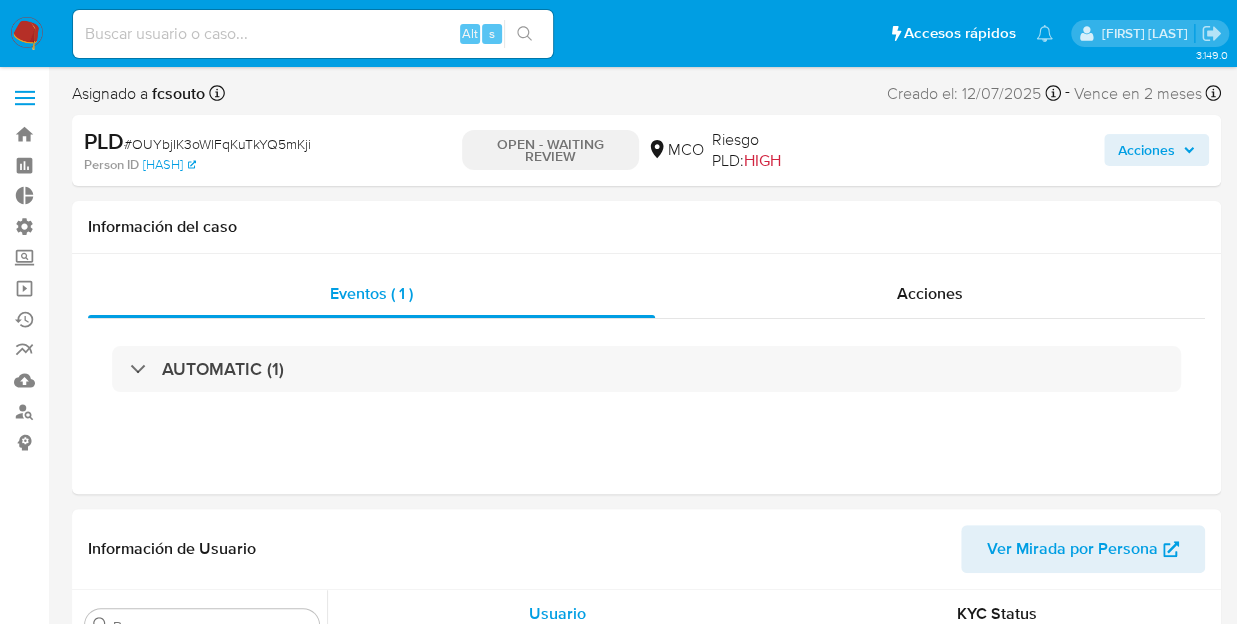 select on "10" 